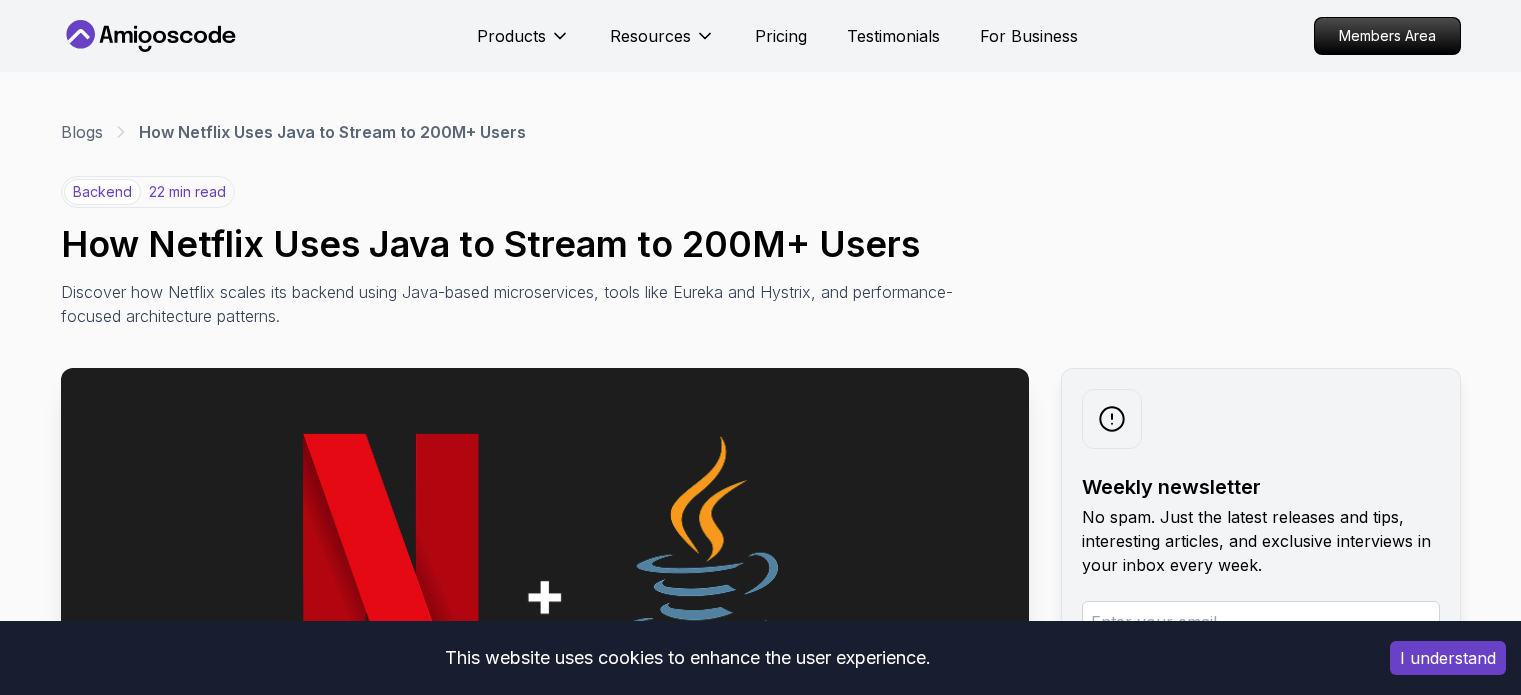 scroll, scrollTop: 700, scrollLeft: 0, axis: vertical 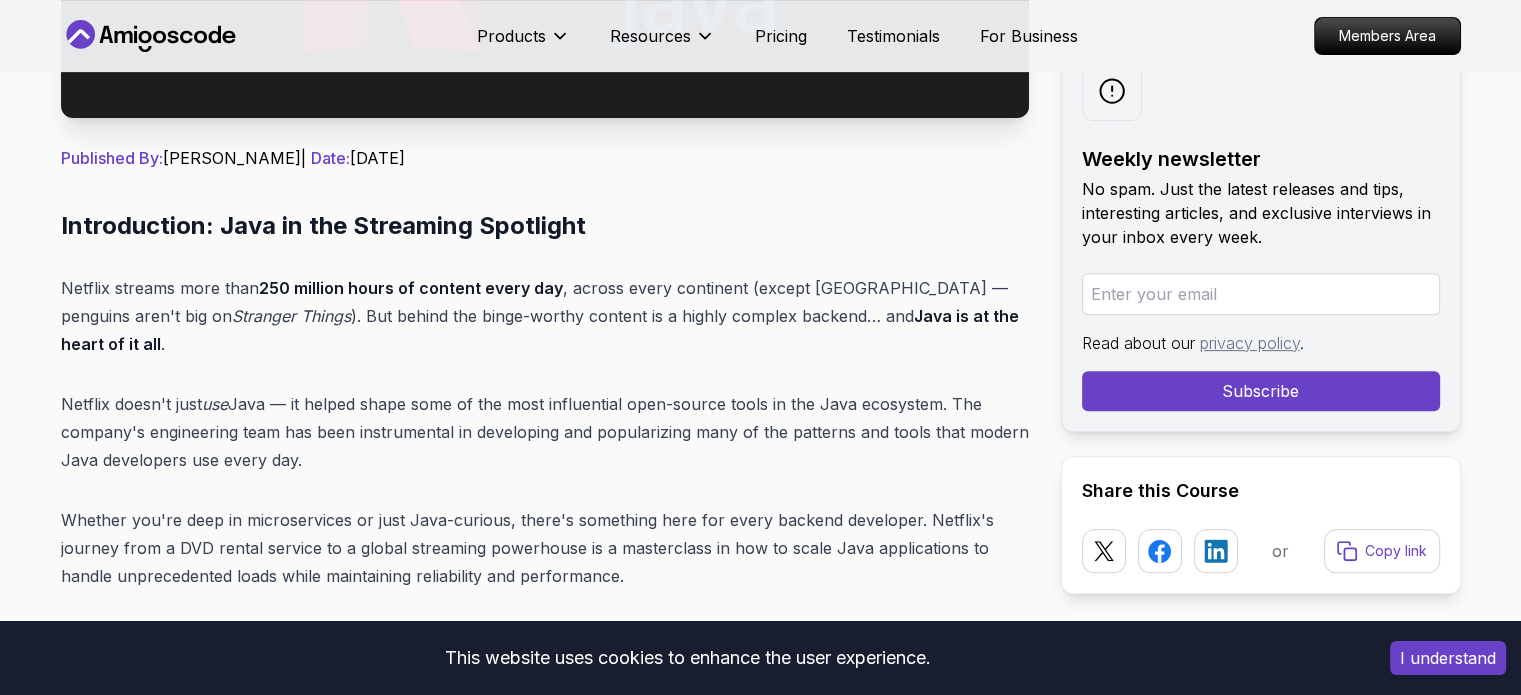 click on "Introduction: Java in the Streaming Spotlight
Netflix streams more than  250 million hours of content every day , across every continent (except Antarctica — penguins aren't big on  Stranger Things ). But behind the binge-worthy content is a highly complex backend… and  Java is at the heart of it all .
Netflix doesn't just  use  Java — it helped shape some of the most influential open-source tools in the Java ecosystem. The company's engineering team has been instrumental in developing and popularizing many of the patterns and tools that modern Java developers use every day.
Whether you're deep in microservices or just Java-curious, there's something here for every backend developer. Netflix's journey from a DVD rental service to a global streaming powerhouse is a masterclass in how to scale Java applications to handle unprecedented loads while maintaining reliability and performance.
Table of Contents
Why Netflix Chose Java
Performance at Scale
Mature Ecosystem" at bounding box center [545, 8158] 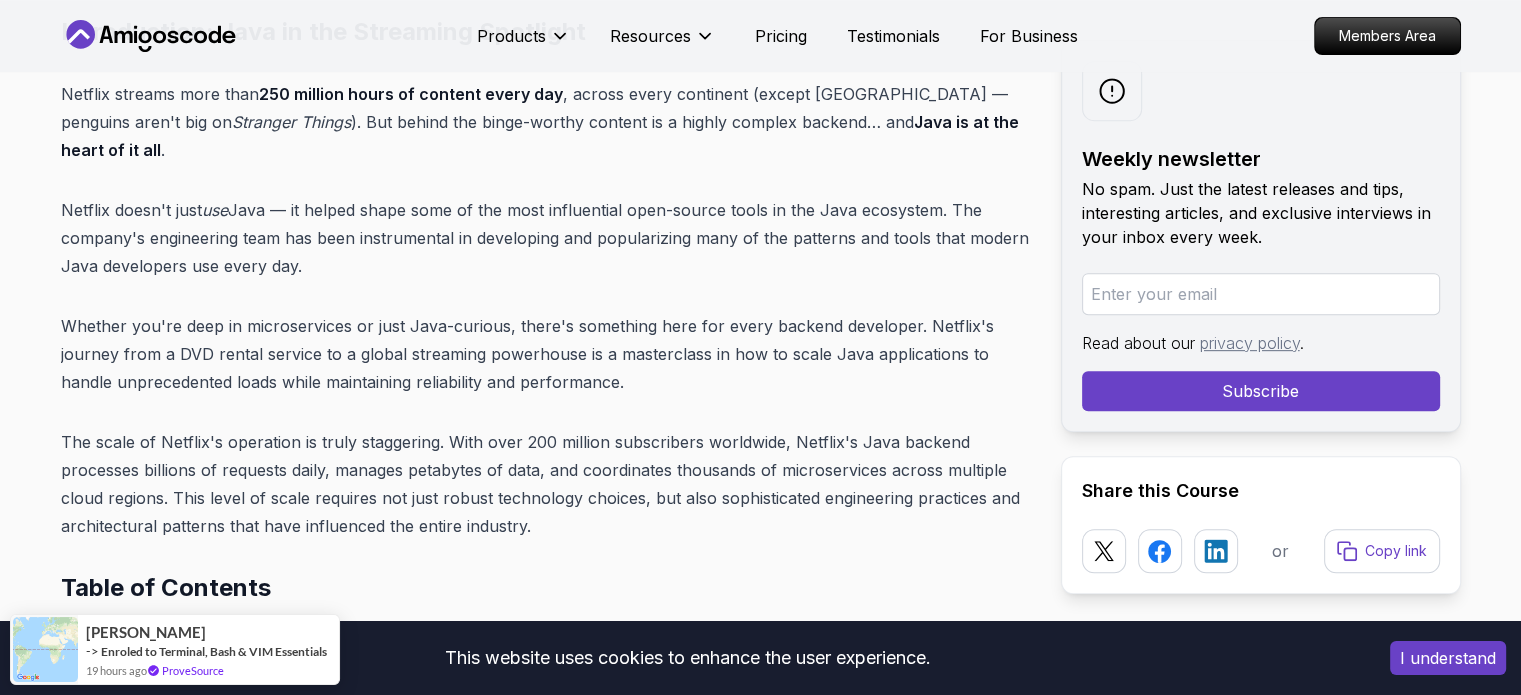 scroll, scrollTop: 1000, scrollLeft: 0, axis: vertical 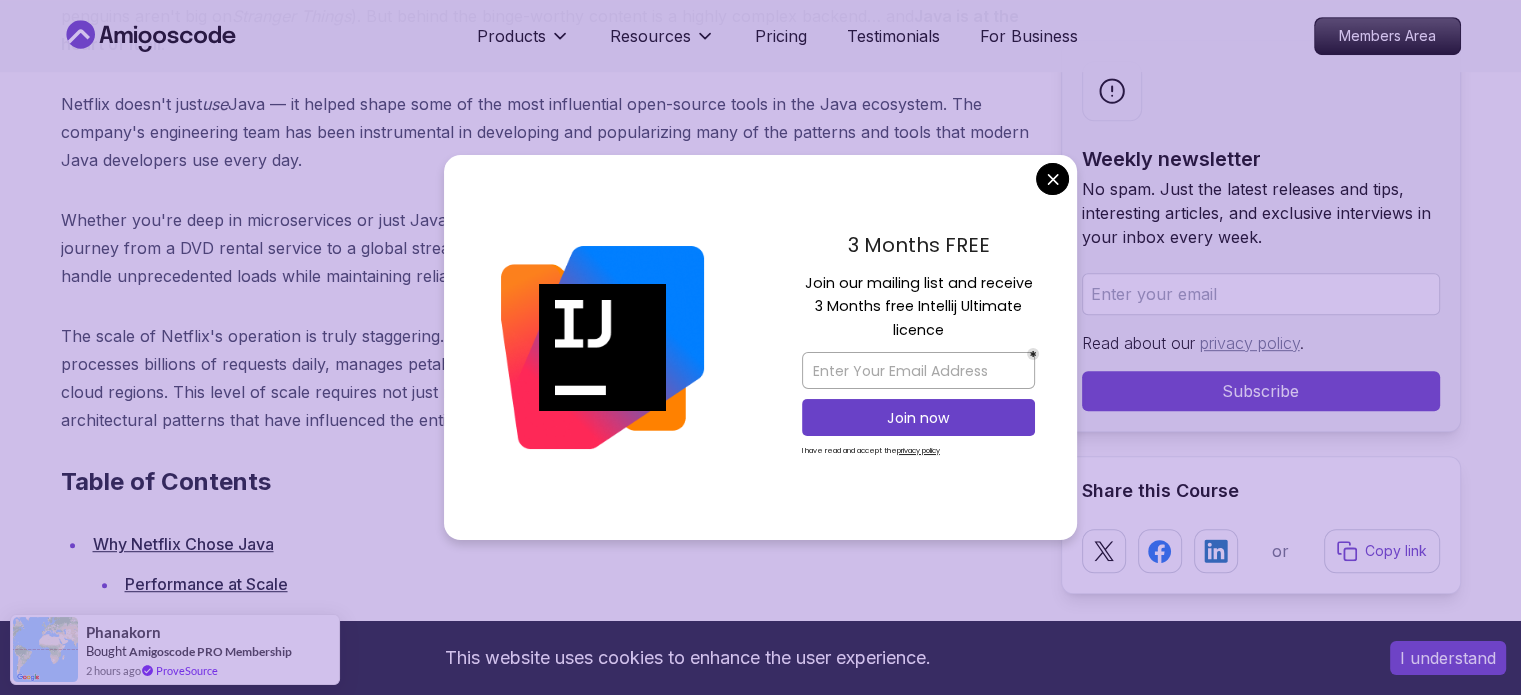 drag, startPoint x: 42, startPoint y: 187, endPoint x: 696, endPoint y: 288, distance: 661.753 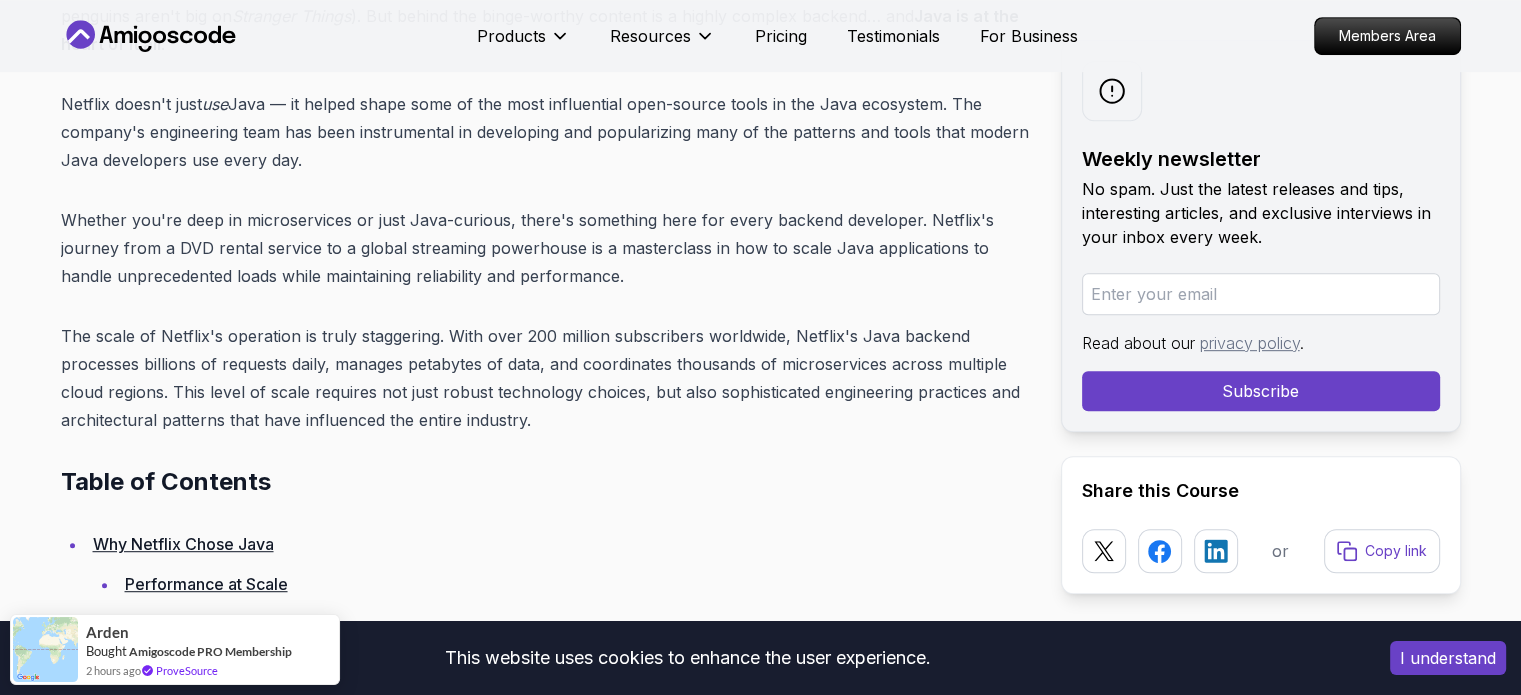 click on "Whether you're deep in microservices or just Java-curious, there's something here for every backend developer. Netflix's journey from a DVD rental service to a global streaming powerhouse is a masterclass in how to scale Java applications to handle unprecedented loads while maintaining reliability and performance." at bounding box center [545, 248] 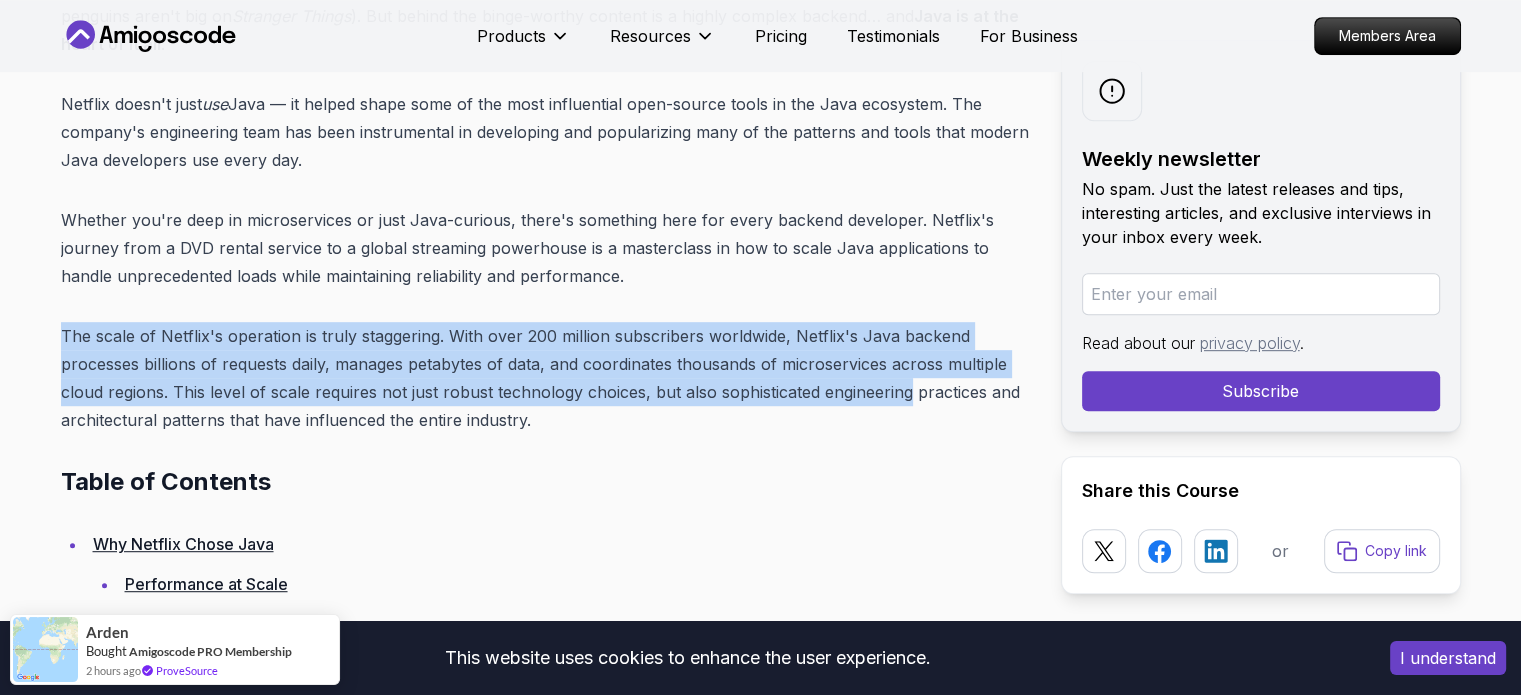 drag, startPoint x: 800, startPoint y: 247, endPoint x: 826, endPoint y: 351, distance: 107.200745 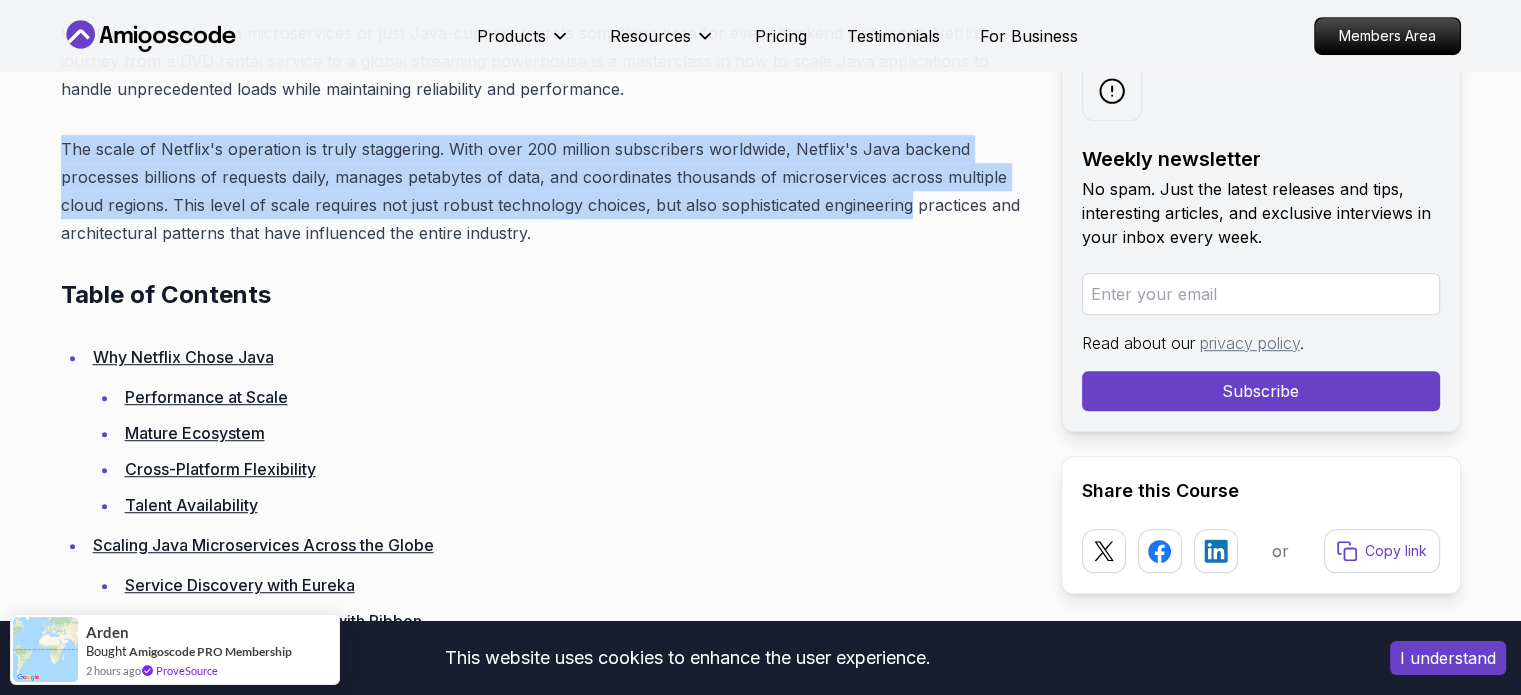 scroll, scrollTop: 1200, scrollLeft: 0, axis: vertical 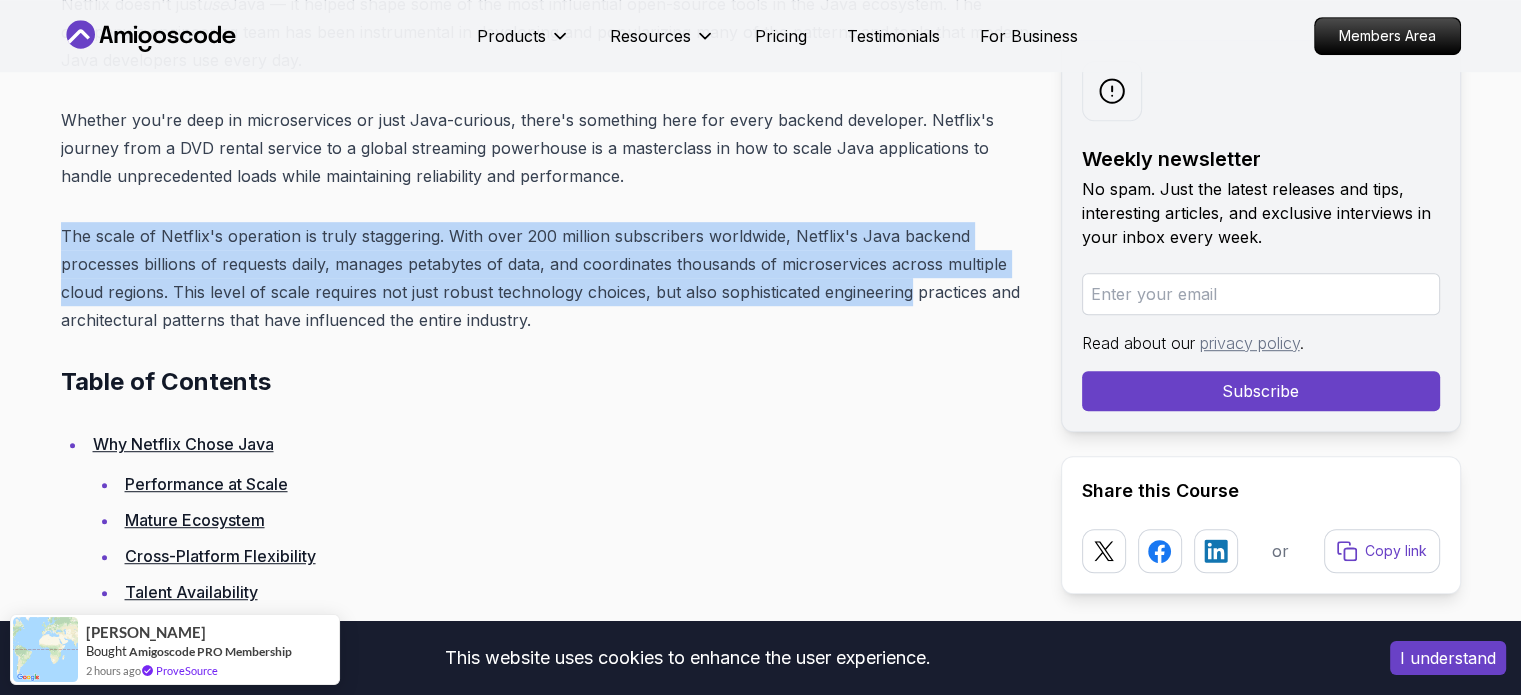 click on "Why Netflix Chose Java" at bounding box center [183, 444] 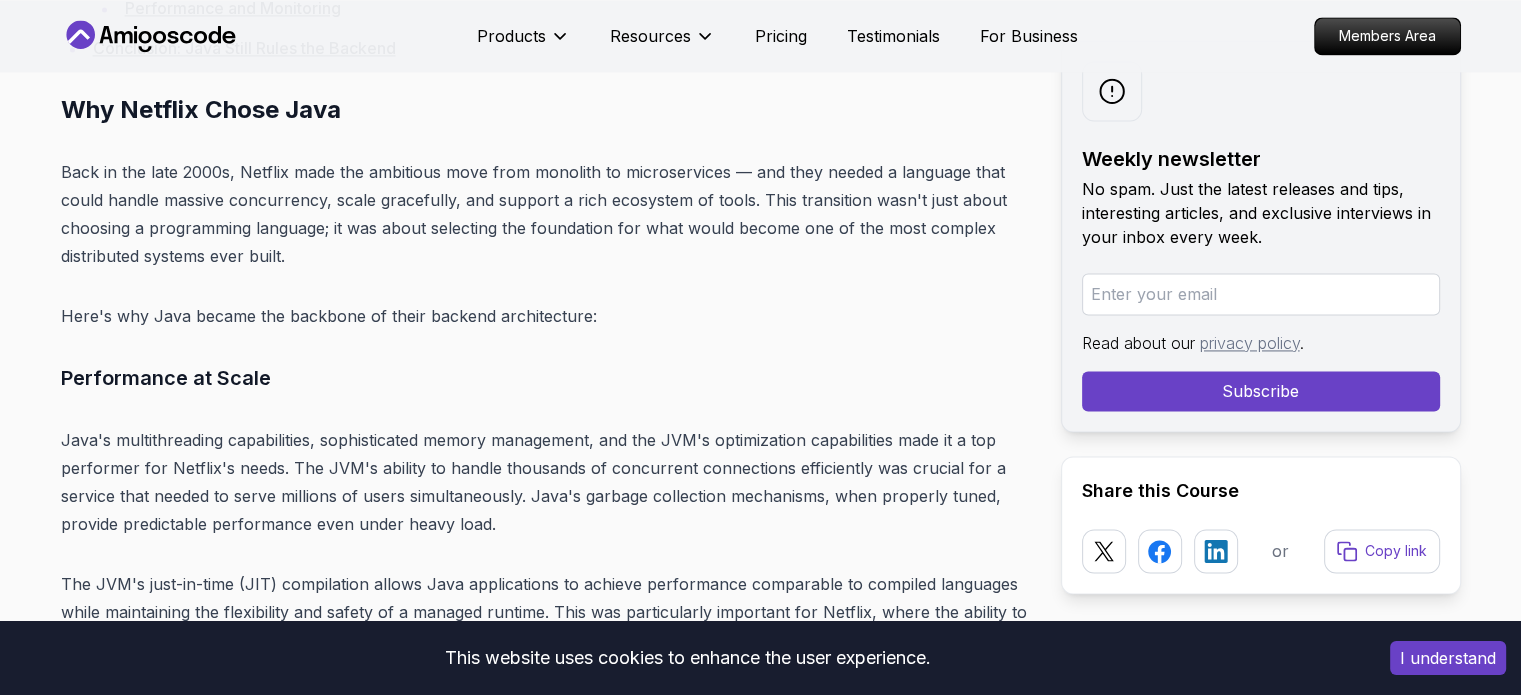 scroll, scrollTop: 2920, scrollLeft: 0, axis: vertical 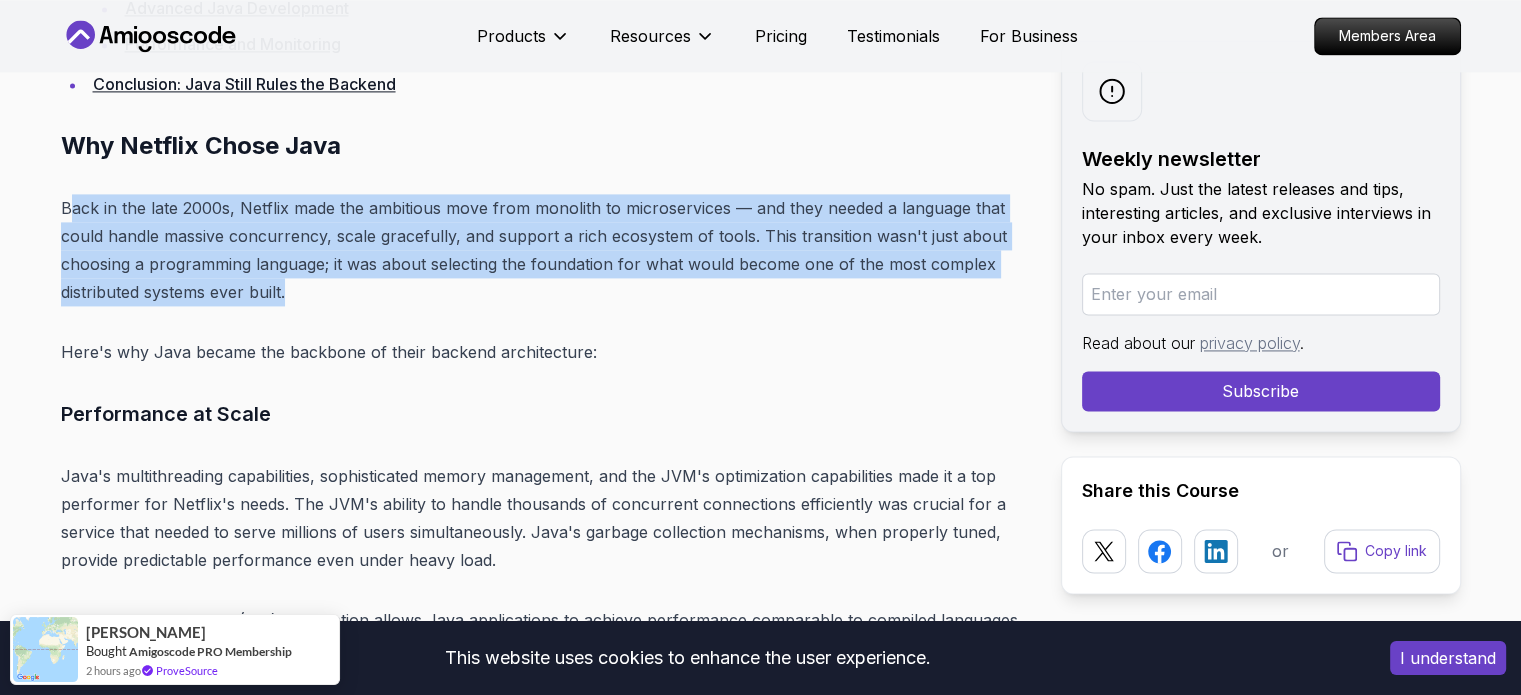 drag, startPoint x: 75, startPoint y: 172, endPoint x: 956, endPoint y: 267, distance: 886.10724 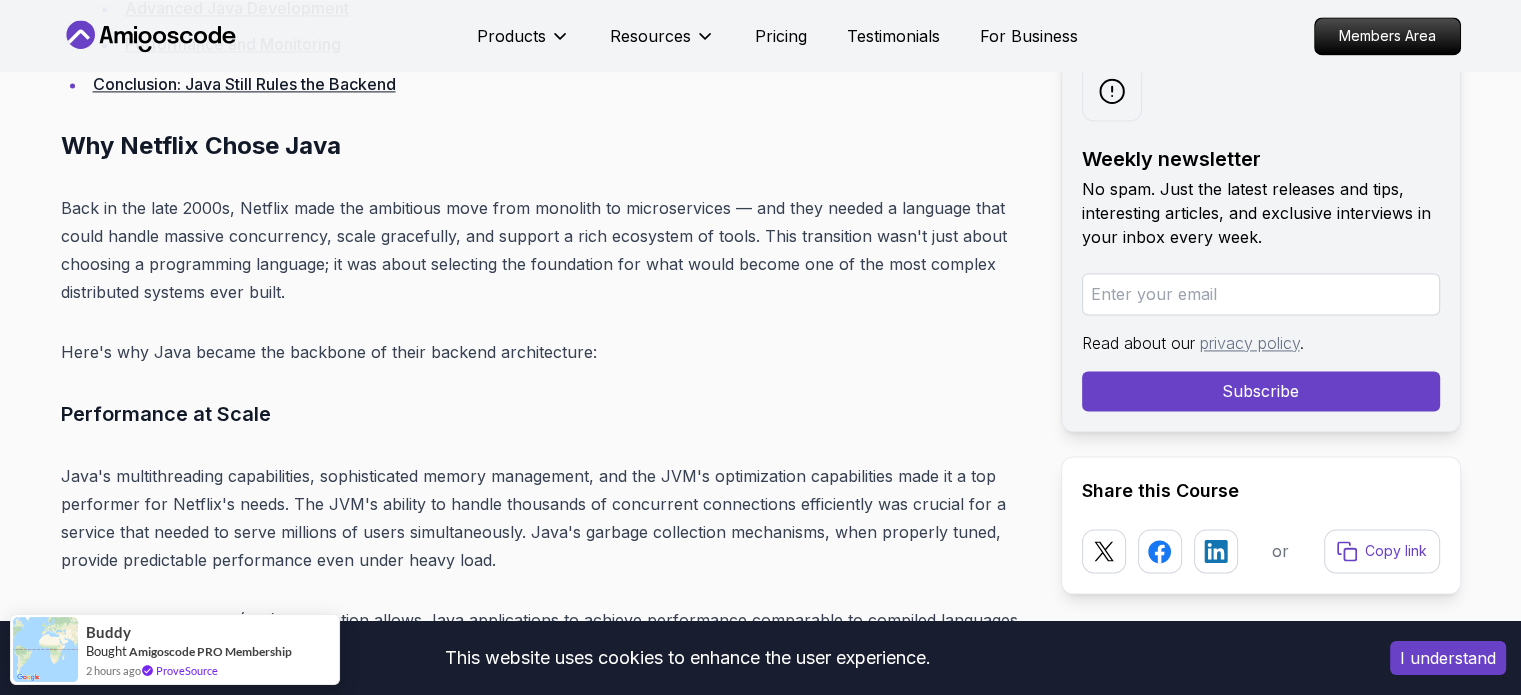 click on "Here's why Java became the backbone of their backend architecture:" at bounding box center [545, 352] 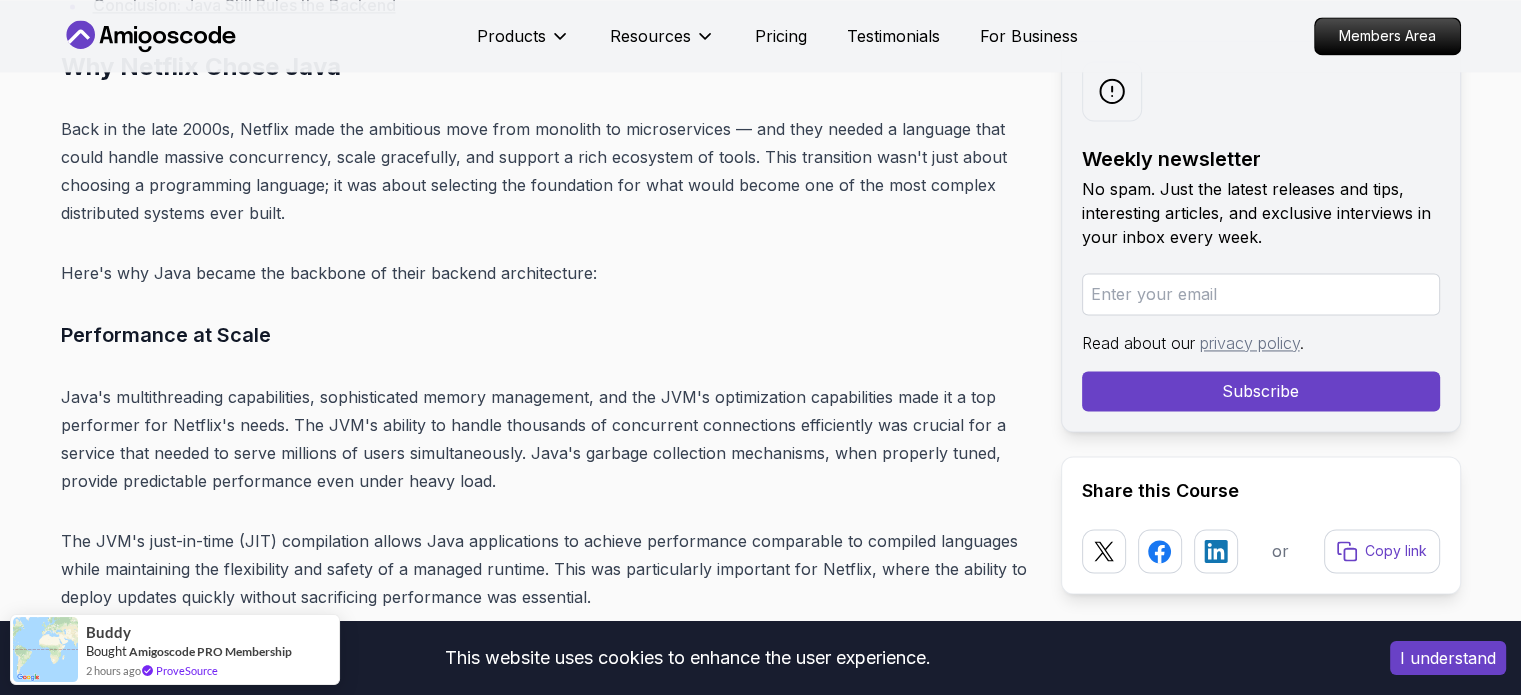 scroll, scrollTop: 3020, scrollLeft: 0, axis: vertical 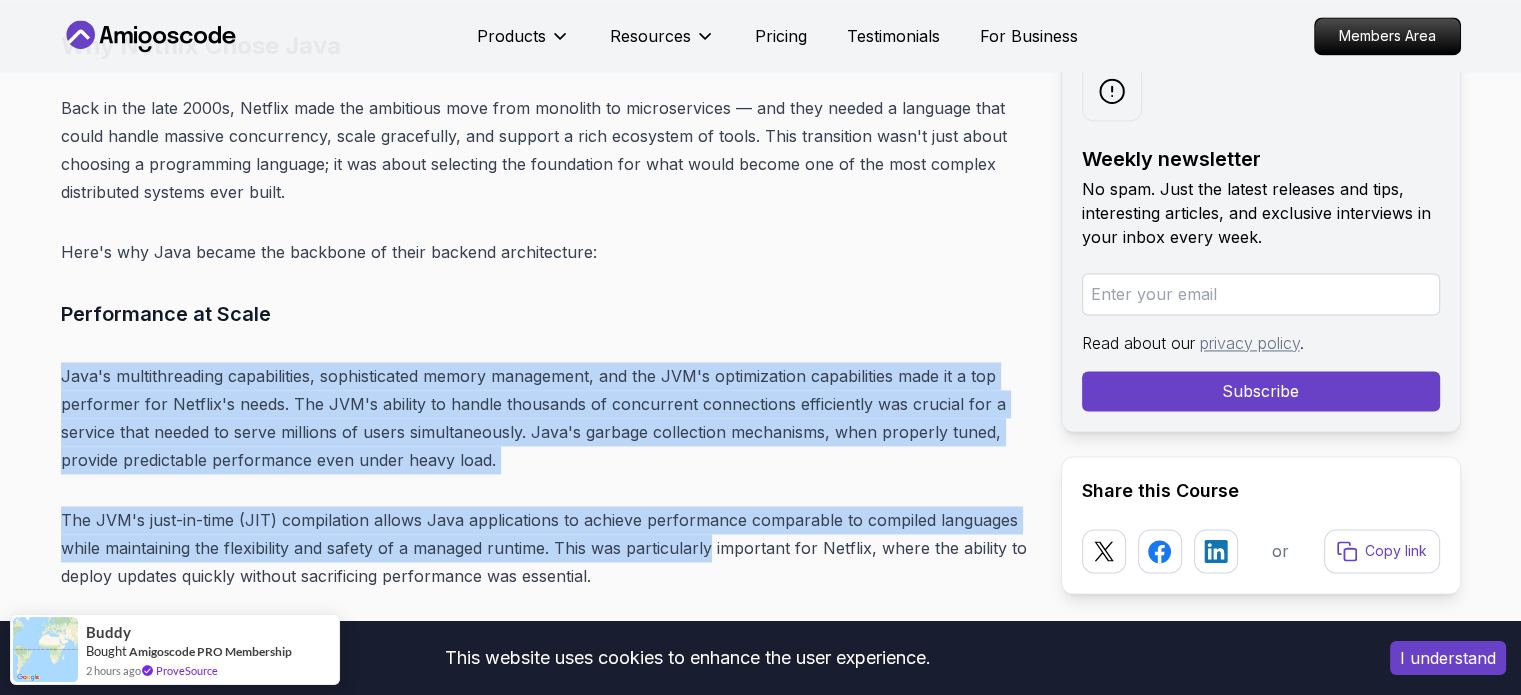 drag, startPoint x: 725, startPoint y: 267, endPoint x: 721, endPoint y: 494, distance: 227.03523 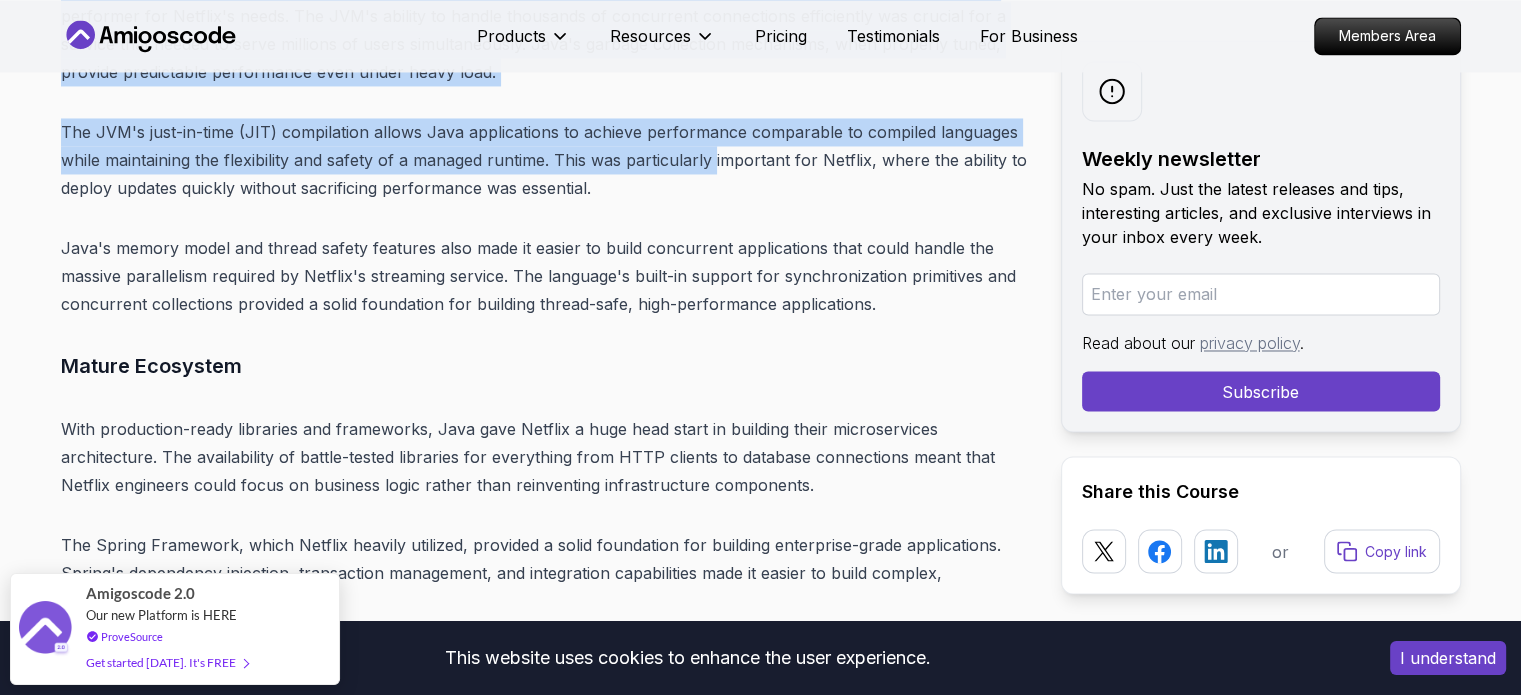 scroll, scrollTop: 3420, scrollLeft: 0, axis: vertical 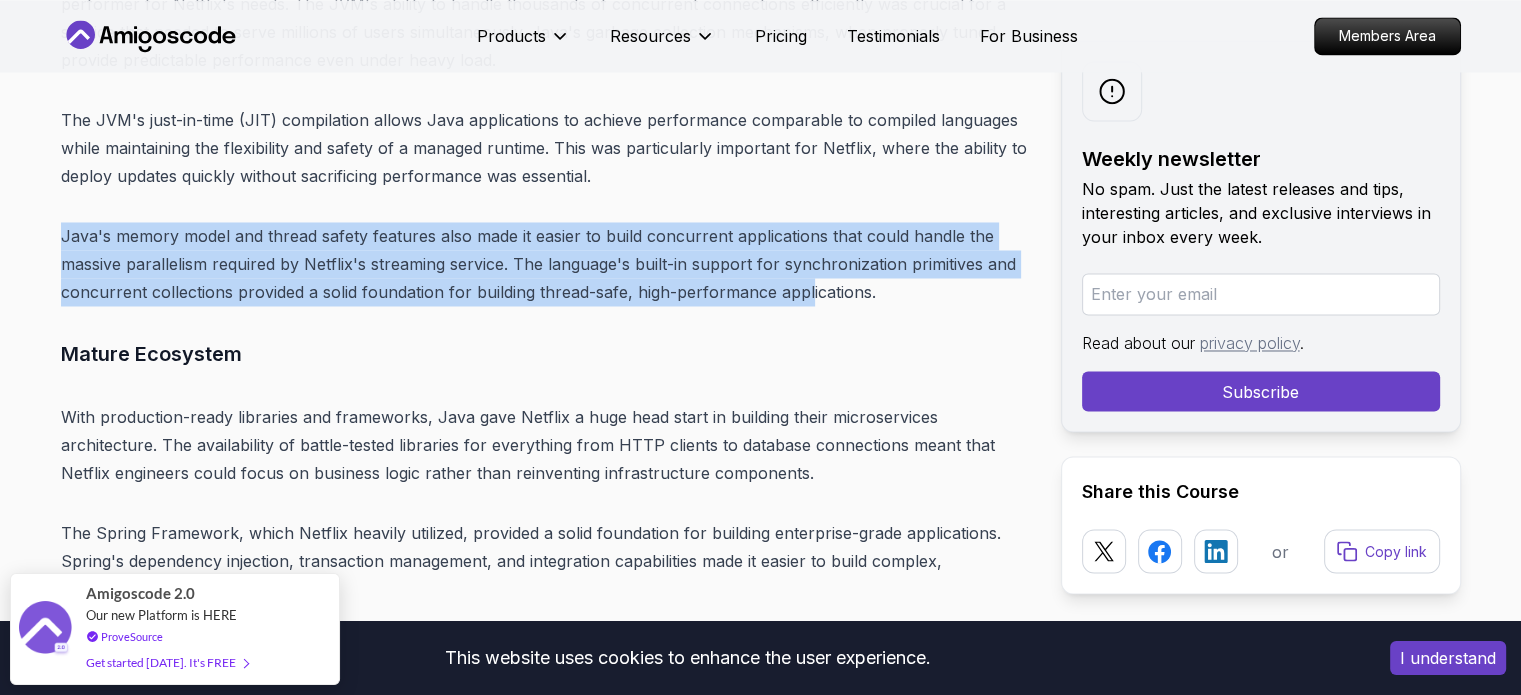 drag, startPoint x: 94, startPoint y: 214, endPoint x: 807, endPoint y: 261, distance: 714.5474 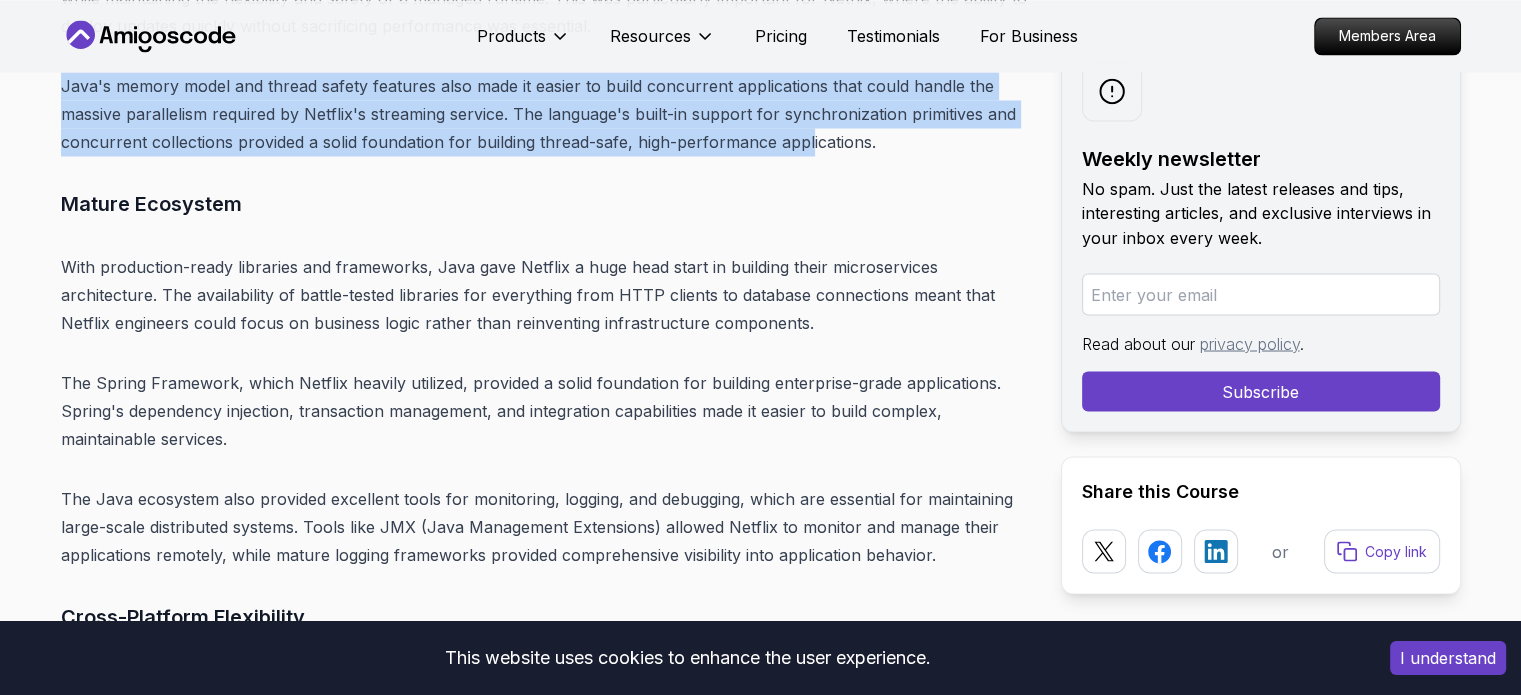scroll, scrollTop: 3620, scrollLeft: 0, axis: vertical 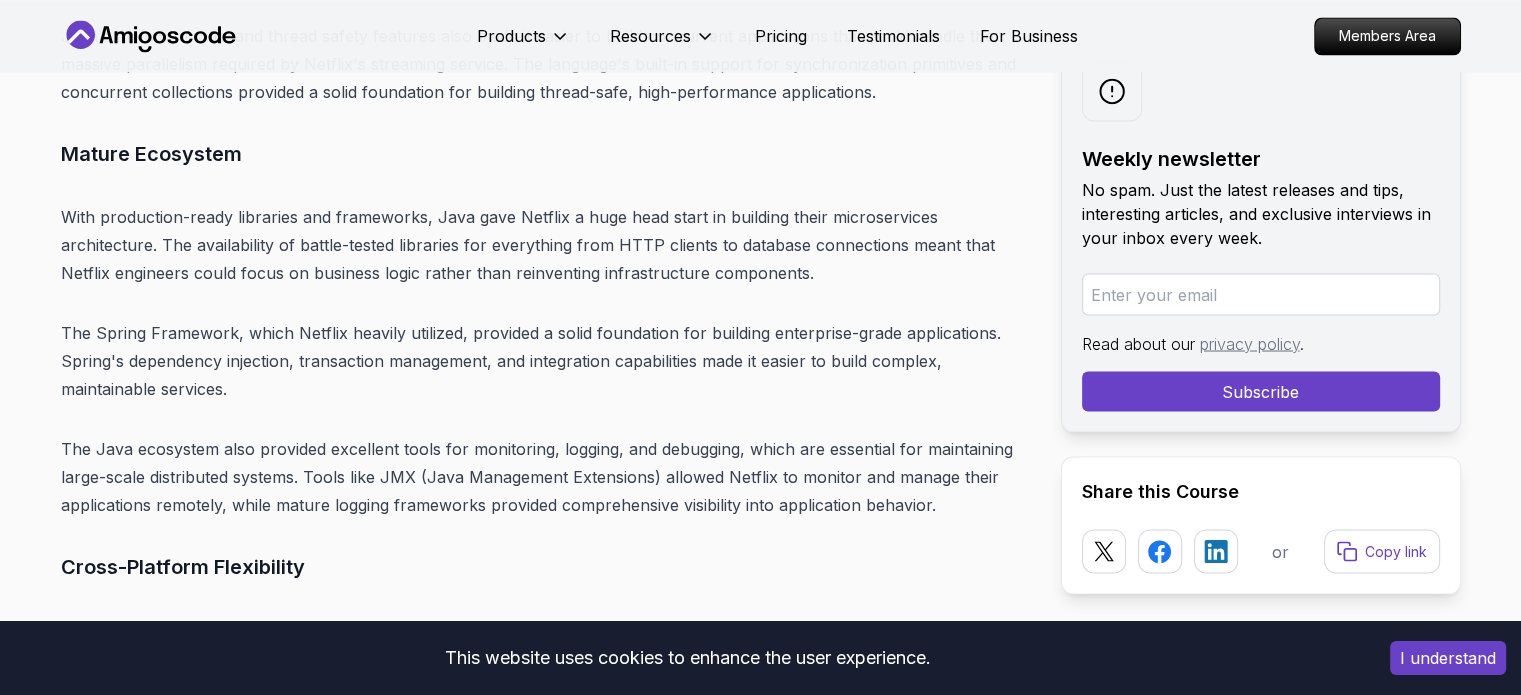 click on "Introduction: Java in the Streaming Spotlight
Netflix streams more than  250 million hours of content every day , across every continent (except Antarctica — penguins aren't big on  Stranger Things ). But behind the binge-worthy content is a highly complex backend… and  Java is at the heart of it all .
Netflix doesn't just  use  Java — it helped shape some of the most influential open-source tools in the Java ecosystem. The company's engineering team has been instrumental in developing and popularizing many of the patterns and tools that modern Java developers use every day.
Whether you're deep in microservices or just Java-curious, there's something here for every backend developer. Netflix's journey from a DVD rental service to a global streaming powerhouse is a masterclass in how to scale Java applications to handle unprecedented loads while maintaining reliability and performance.
Table of Contents
Why Netflix Chose Java
Performance at Scale
Mature Ecosystem" at bounding box center (545, 5238) 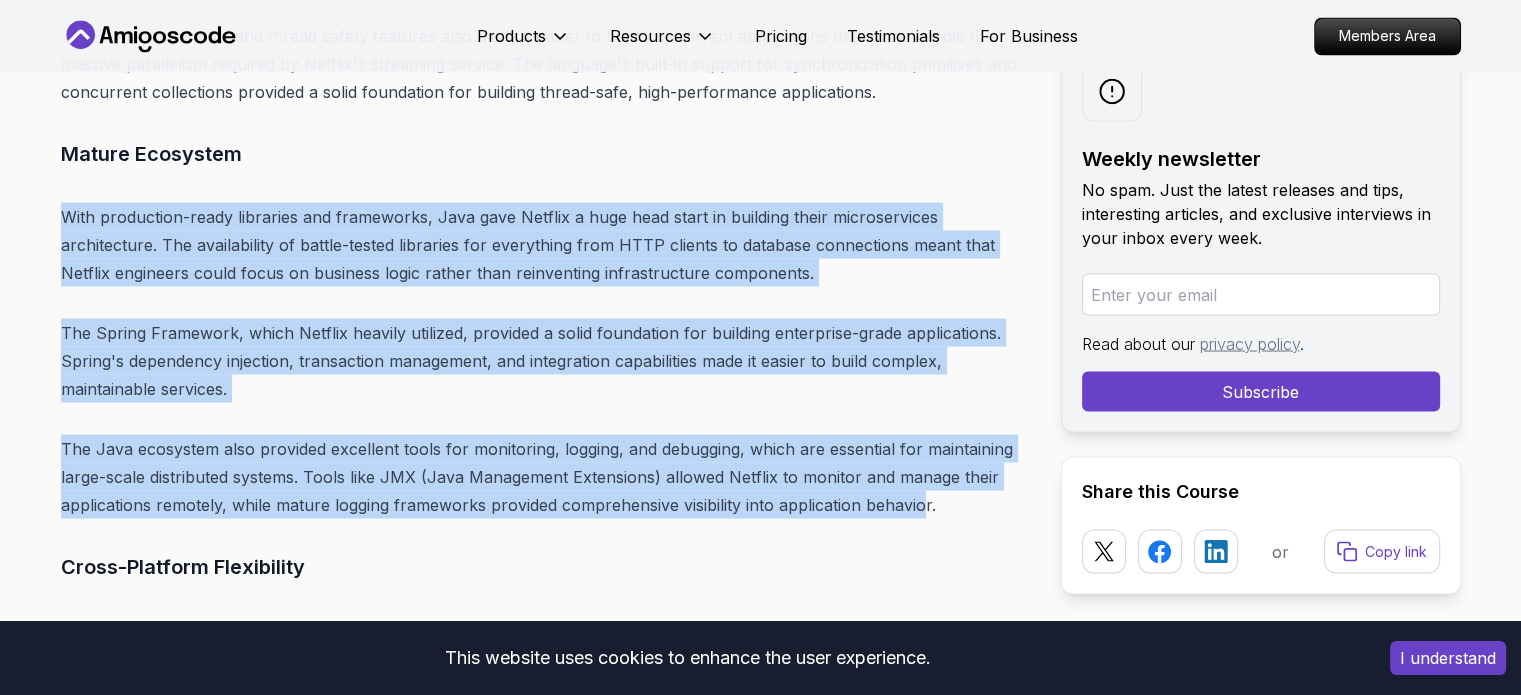 drag, startPoint x: 787, startPoint y: 111, endPoint x: 925, endPoint y: 480, distance: 393.96066 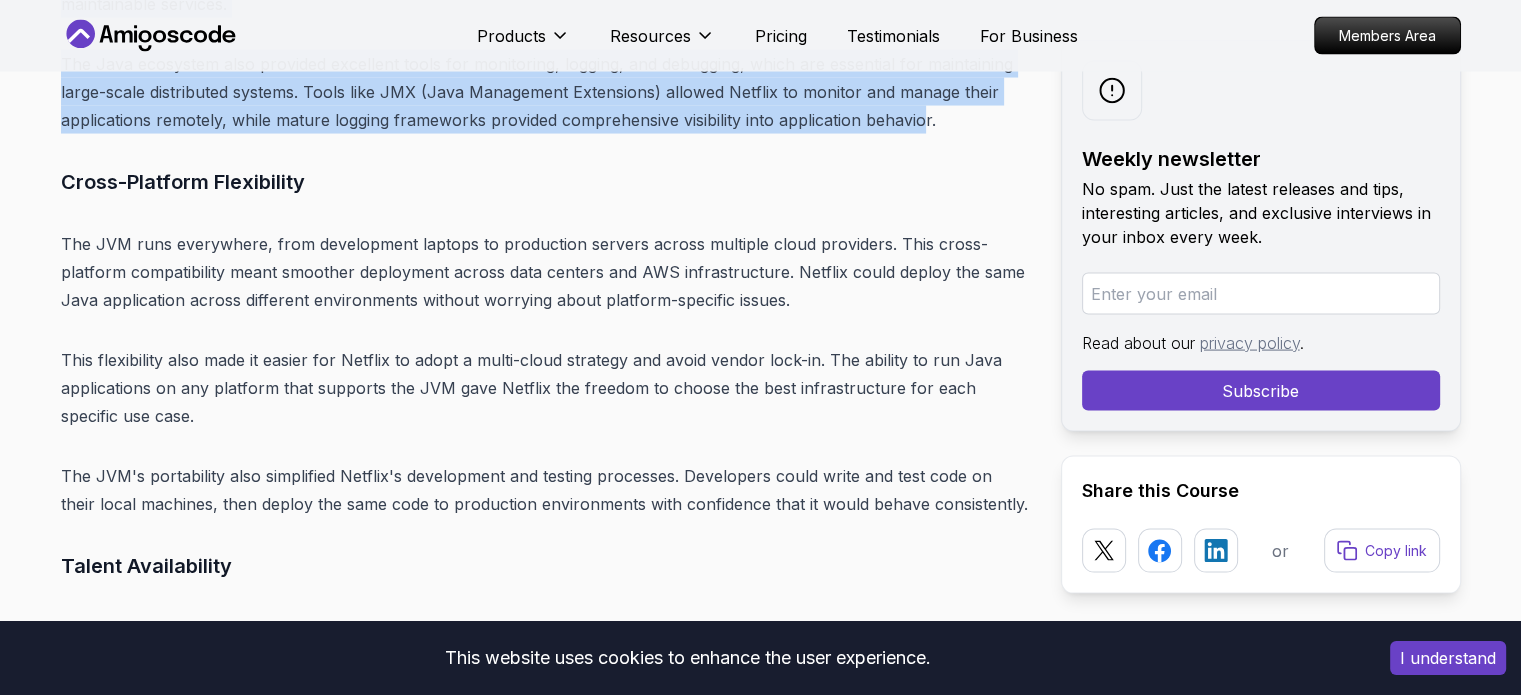 scroll, scrollTop: 4020, scrollLeft: 0, axis: vertical 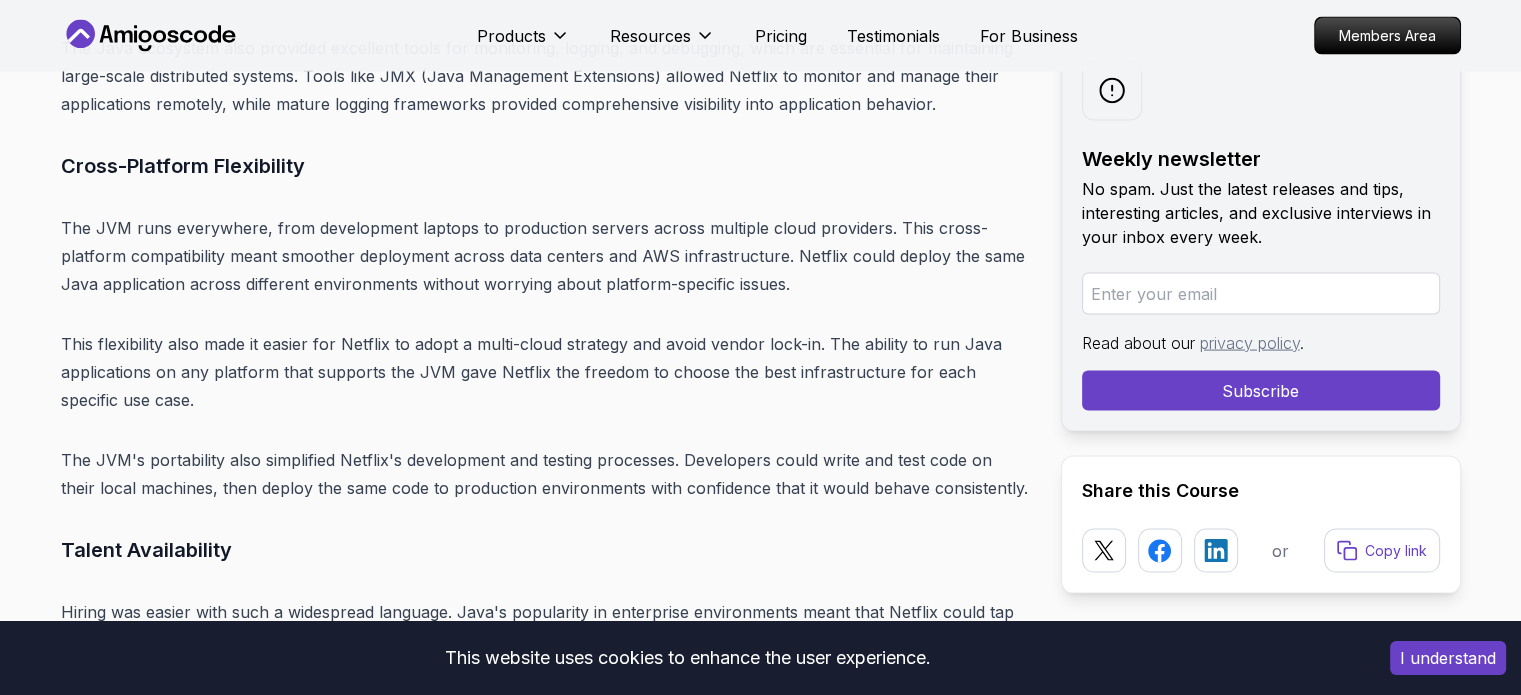 click on "Introduction: Java in the Streaming Spotlight
Netflix streams more than  250 million hours of content every day , across every continent (except Antarctica — penguins aren't big on  Stranger Things ). But behind the binge-worthy content is a highly complex backend… and  Java is at the heart of it all .
Netflix doesn't just  use  Java — it helped shape some of the most influential open-source tools in the Java ecosystem. The company's engineering team has been instrumental in developing and popularizing many of the patterns and tools that modern Java developers use every day.
Whether you're deep in microservices or just Java-curious, there's something here for every backend developer. Netflix's journey from a DVD rental service to a global streaming powerhouse is a masterclass in how to scale Java applications to handle unprecedented loads while maintaining reliability and performance.
Table of Contents
Why Netflix Chose Java
Performance at Scale
Mature Ecosystem" at bounding box center (545, 4838) 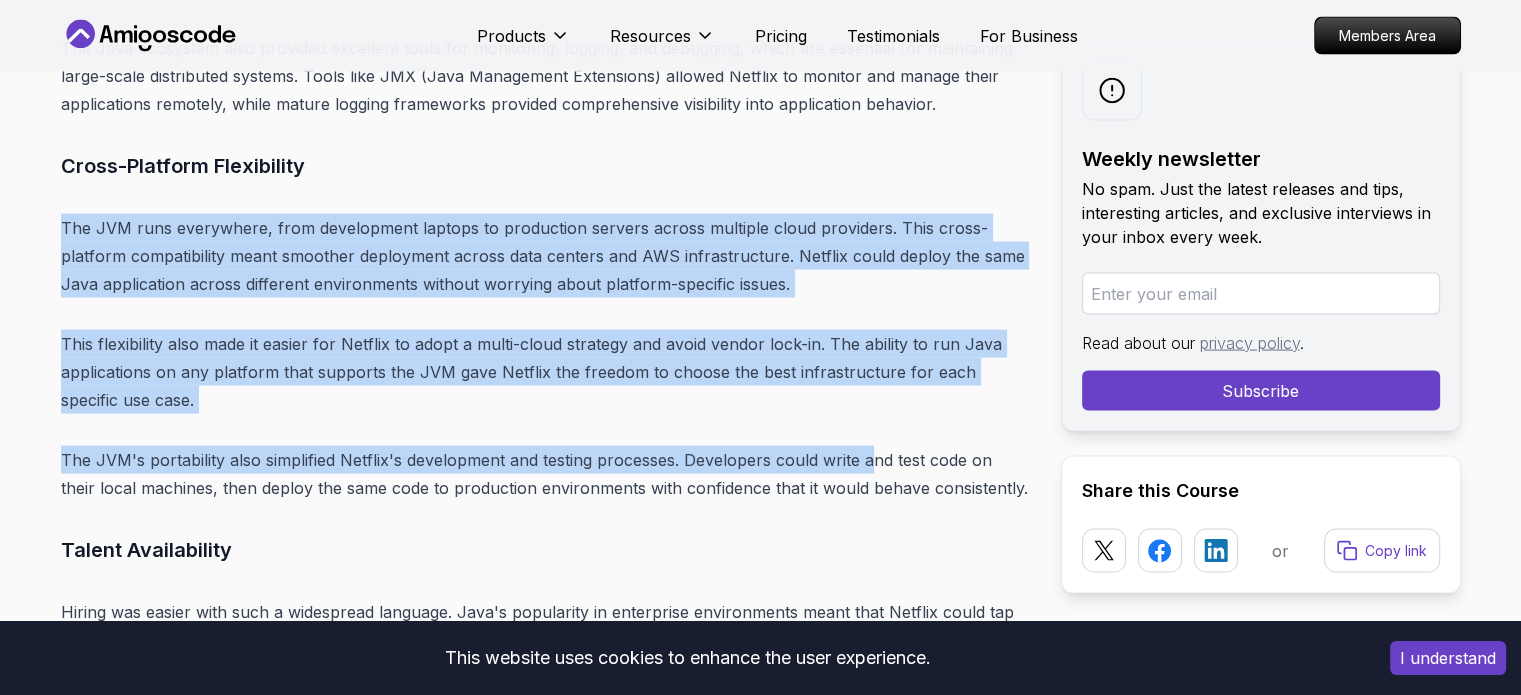drag, startPoint x: 895, startPoint y: 123, endPoint x: 869, endPoint y: 411, distance: 289.17123 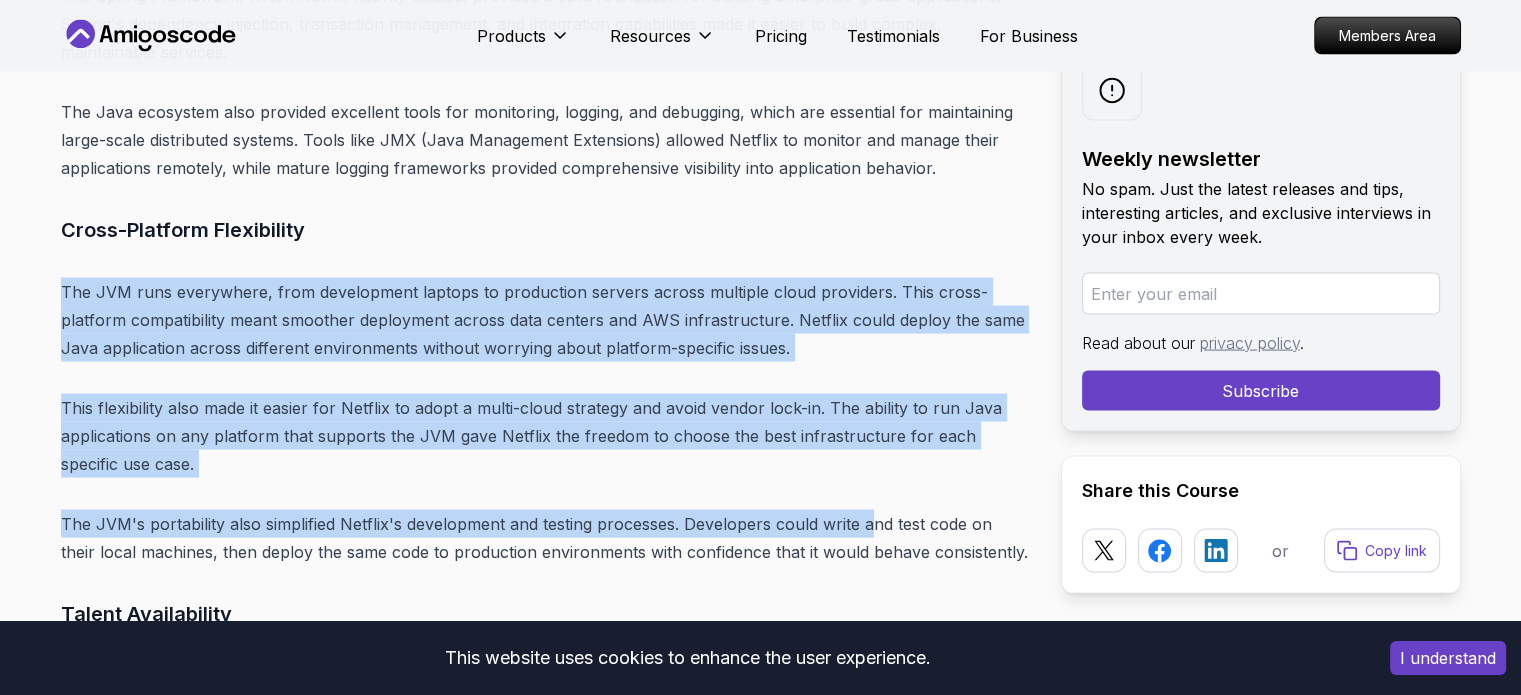 scroll, scrollTop: 3920, scrollLeft: 0, axis: vertical 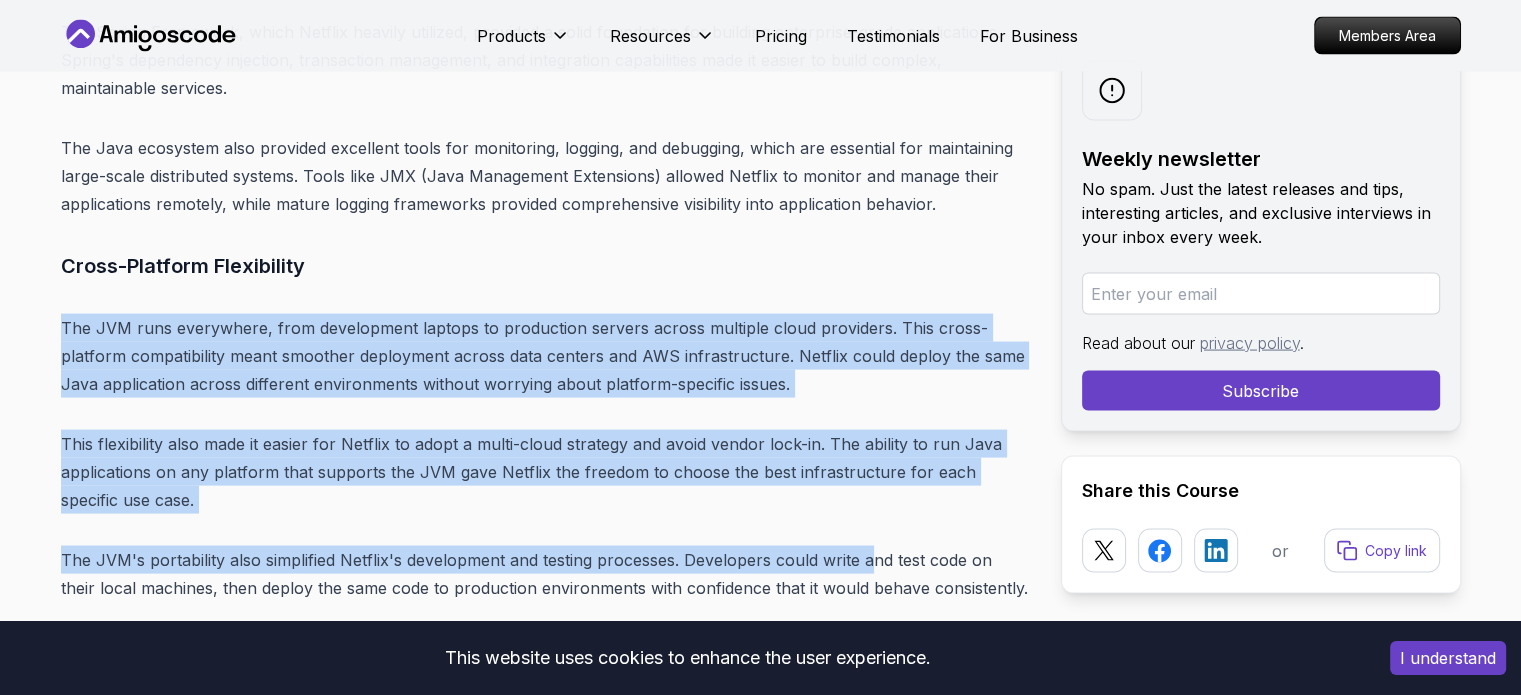 click on "Cross-Platform Flexibility" at bounding box center (545, 266) 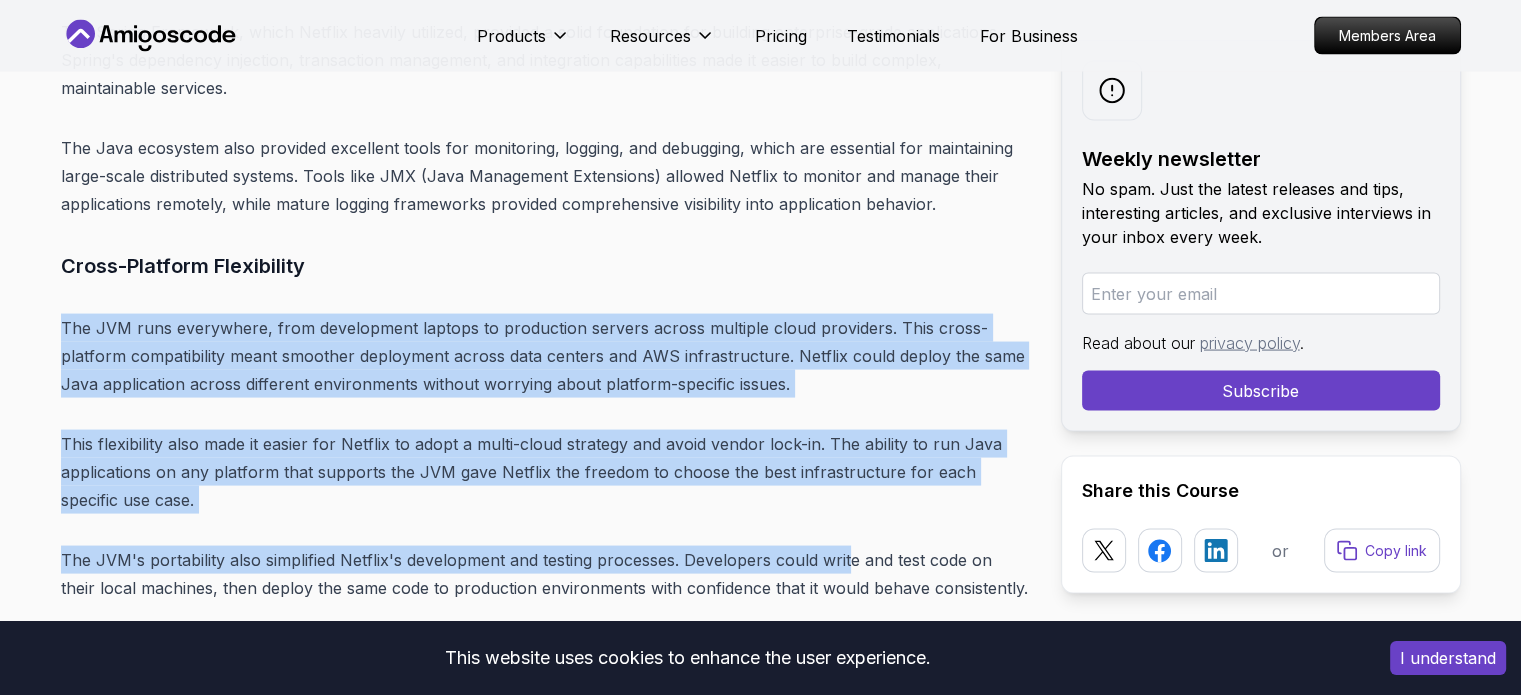 drag, startPoint x: 858, startPoint y: 270, endPoint x: 848, endPoint y: 518, distance: 248.20154 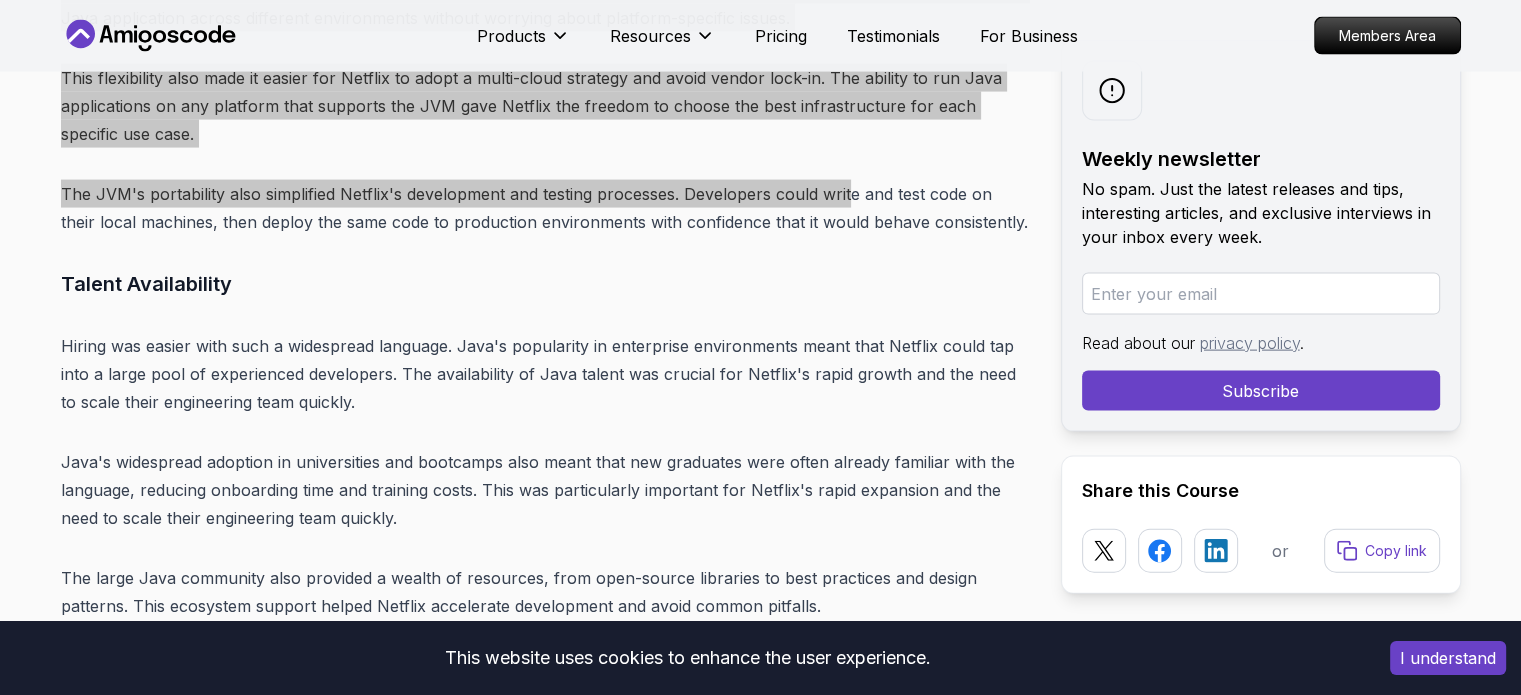 scroll, scrollTop: 4320, scrollLeft: 0, axis: vertical 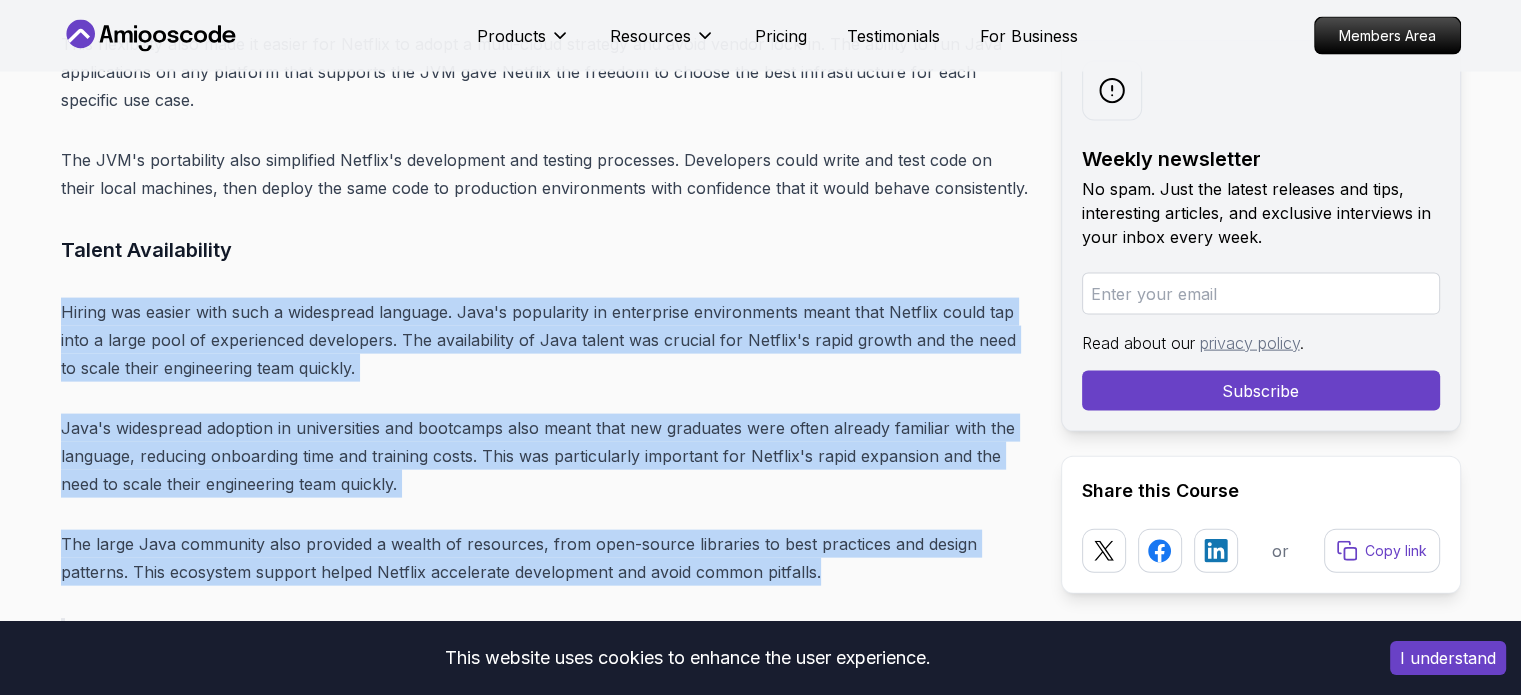 drag, startPoint x: 852, startPoint y: 220, endPoint x: 855, endPoint y: 538, distance: 318.01416 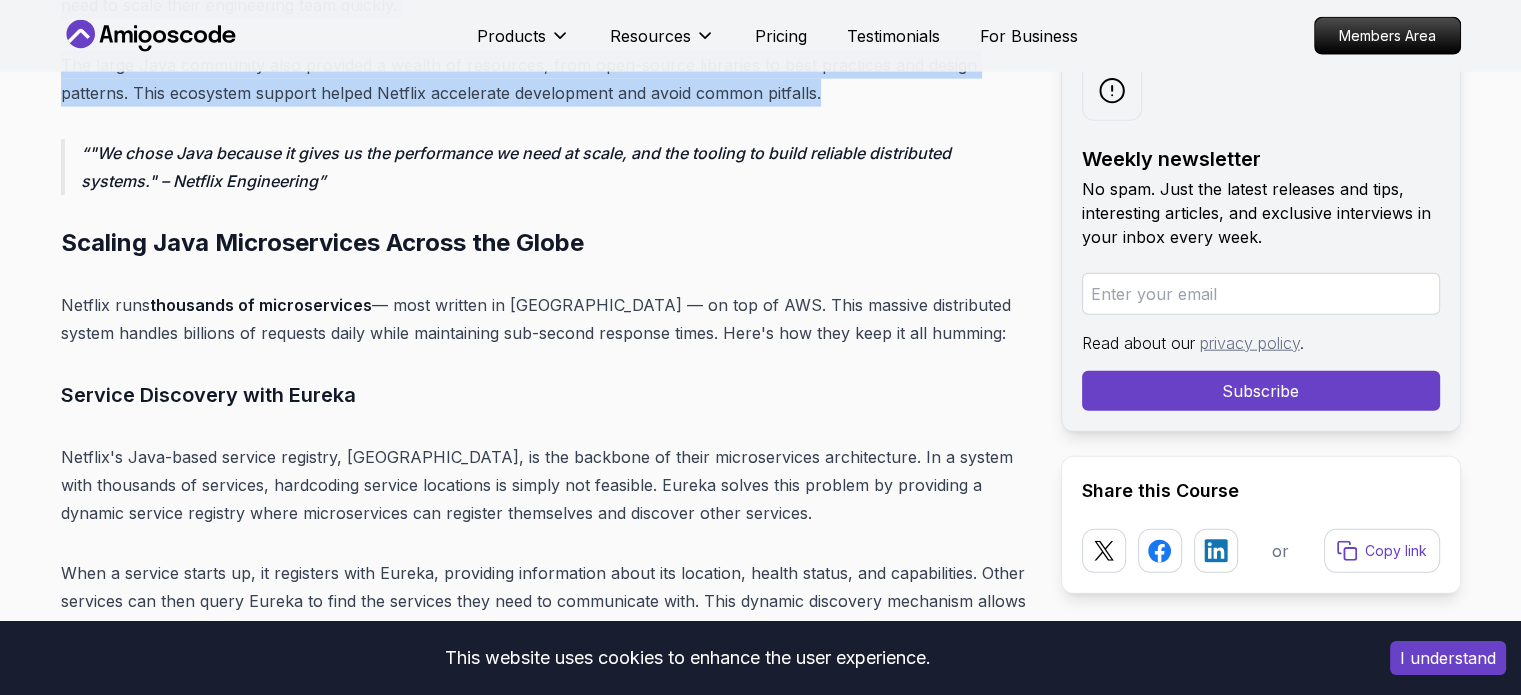 scroll, scrollTop: 4820, scrollLeft: 0, axis: vertical 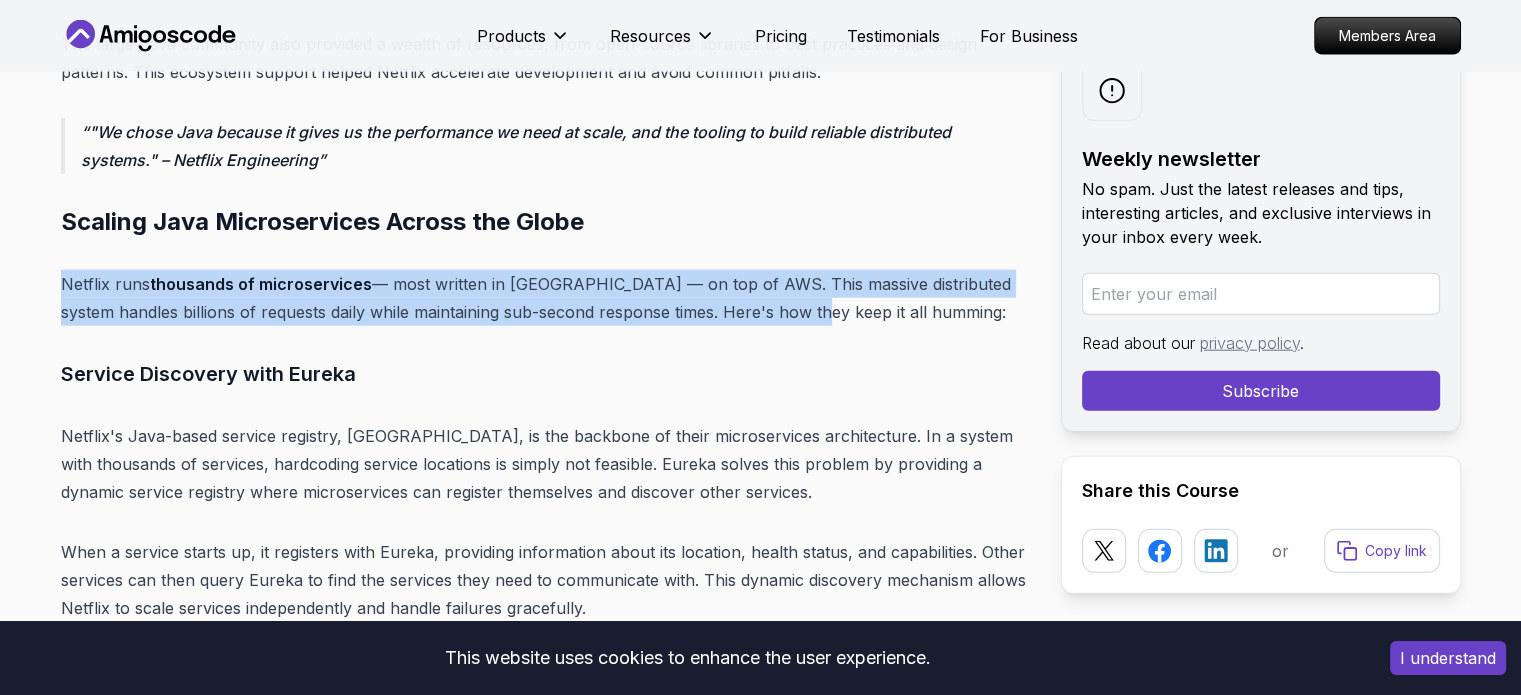 drag, startPoint x: 815, startPoint y: 198, endPoint x: 796, endPoint y: 295, distance: 98.84331 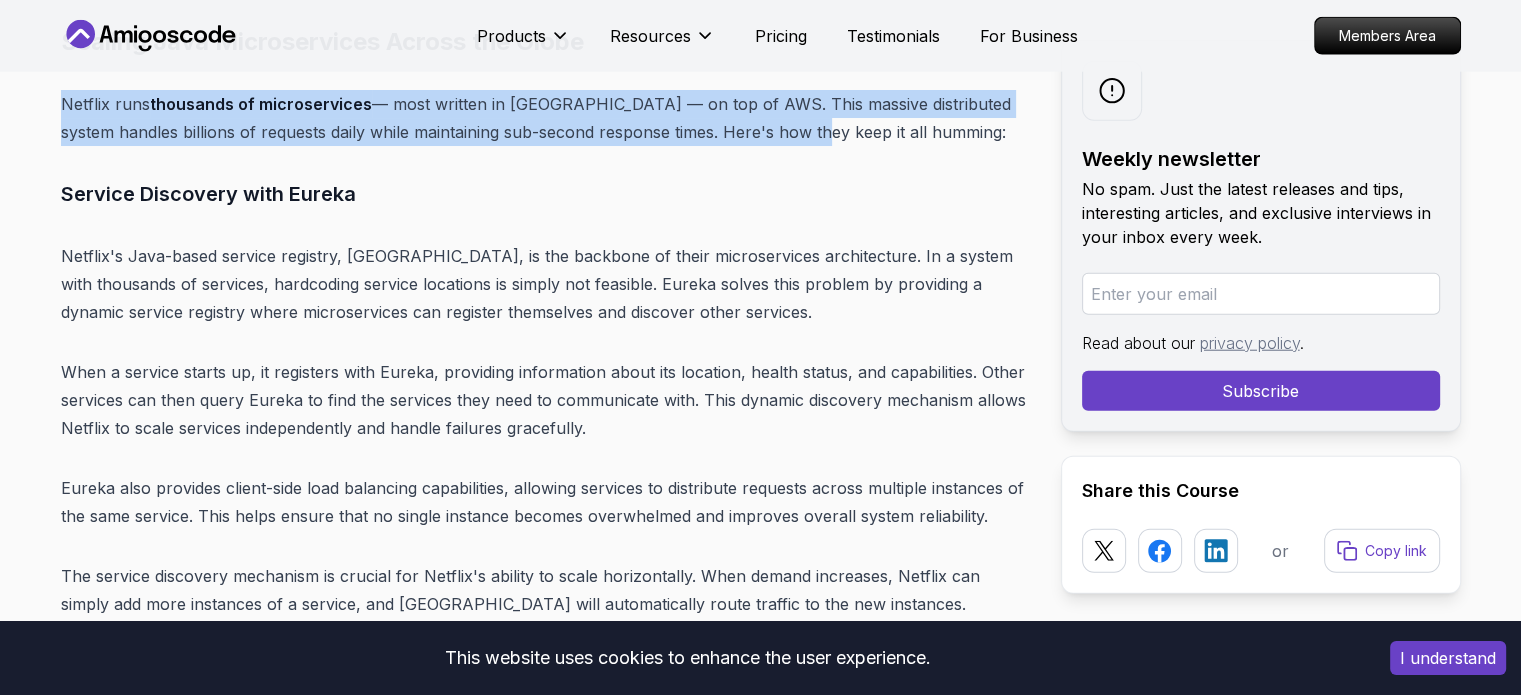 scroll, scrollTop: 5020, scrollLeft: 0, axis: vertical 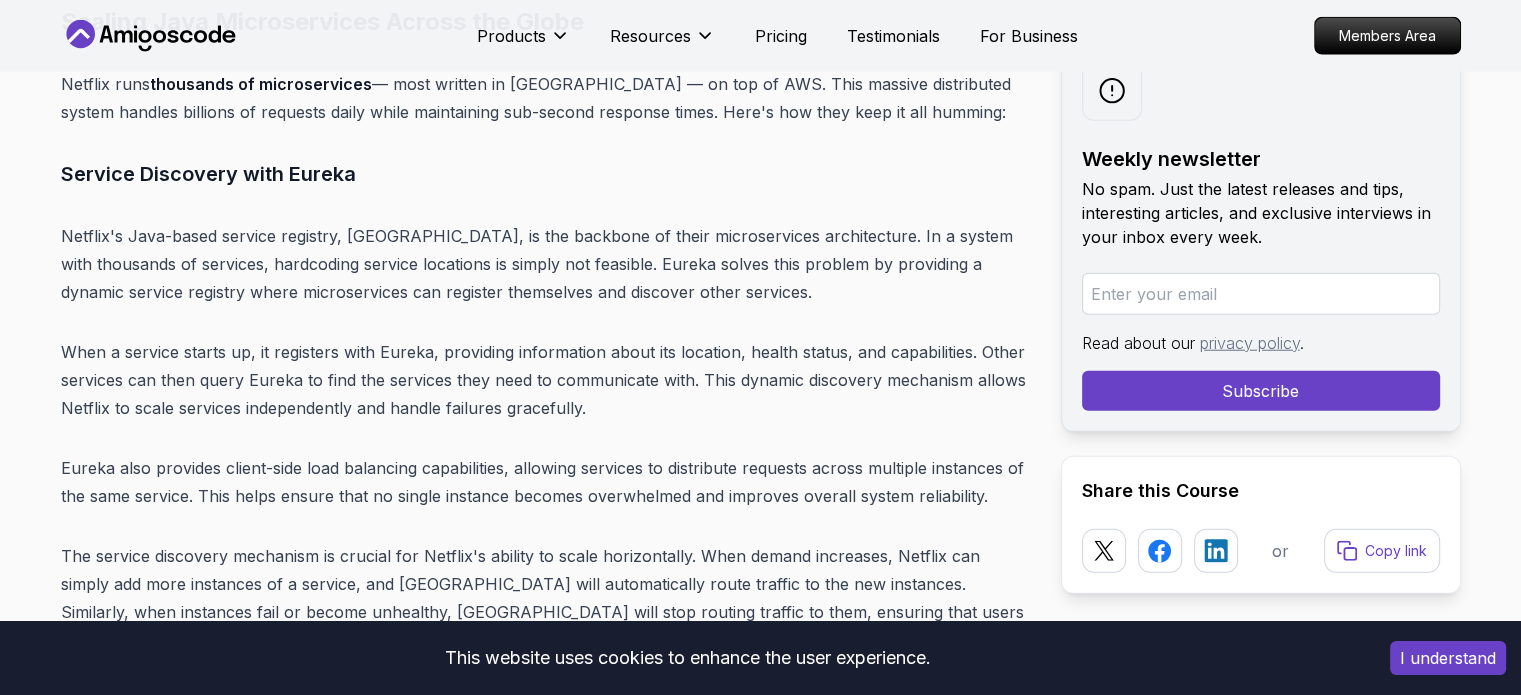 click on "Service Discovery with Eureka" at bounding box center [545, 174] 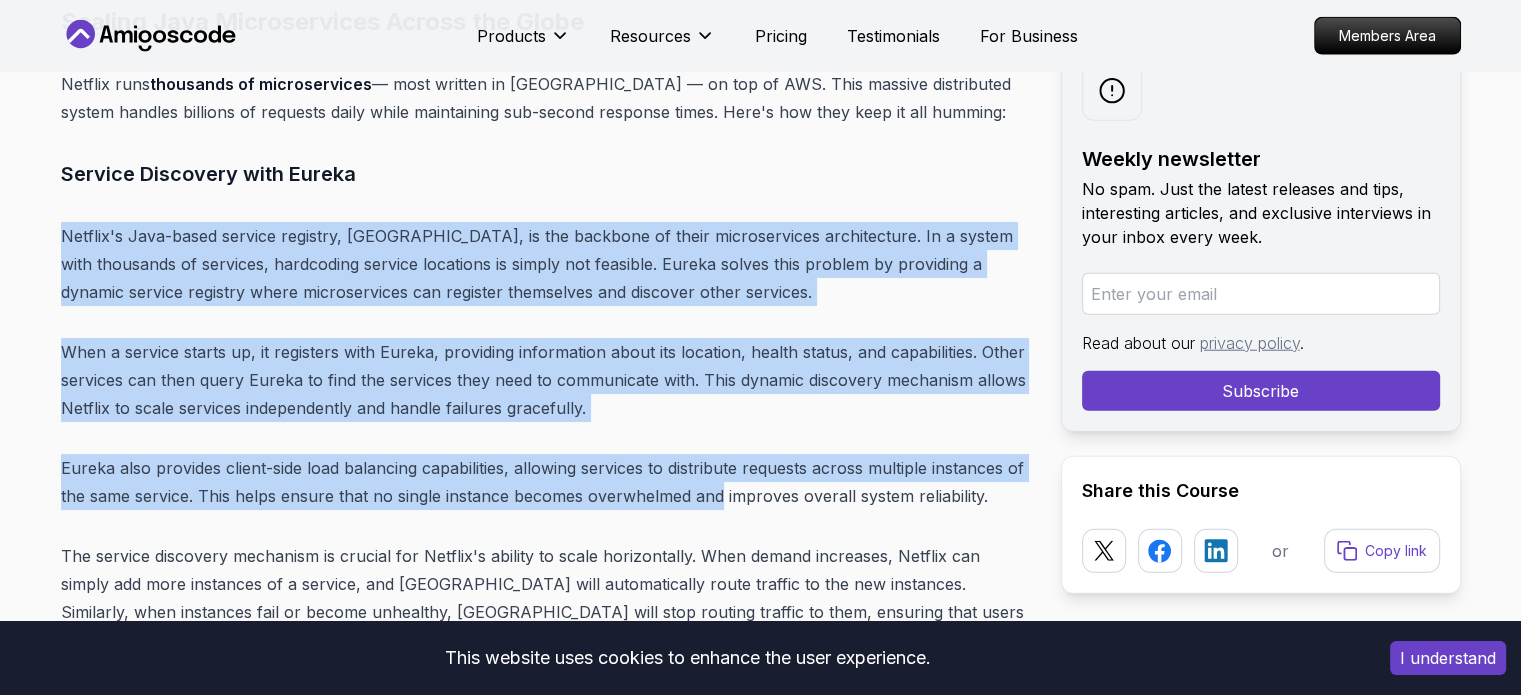drag, startPoint x: 717, startPoint y: 178, endPoint x: 720, endPoint y: 472, distance: 294.01532 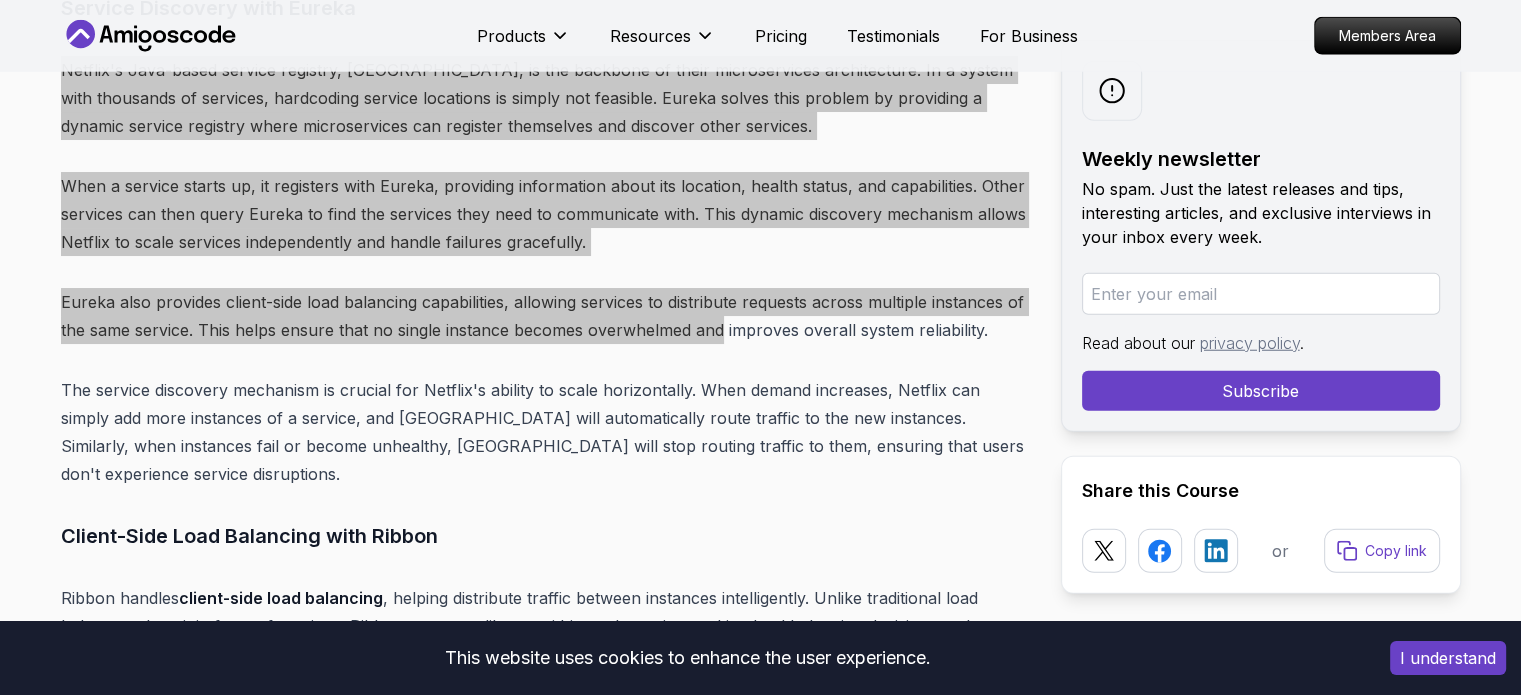 scroll, scrollTop: 5220, scrollLeft: 0, axis: vertical 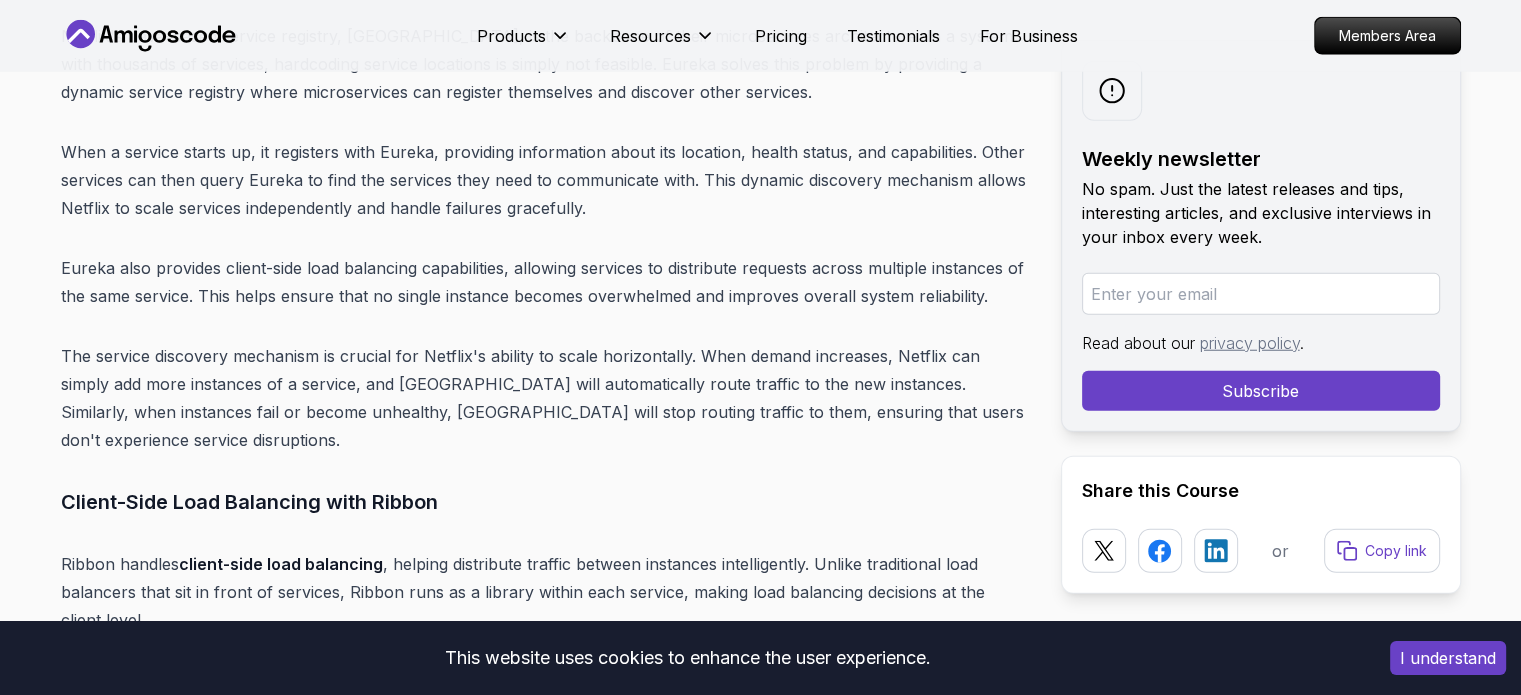 click on "Introduction: Java in the Streaming Spotlight
Netflix streams more than  250 million hours of content every day , across every continent (except Antarctica — penguins aren't big on  Stranger Things ). But behind the binge-worthy content is a highly complex backend… and  Java is at the heart of it all .
Netflix doesn't just  use  Java — it helped shape some of the most influential open-source tools in the Java ecosystem. The company's engineering team has been instrumental in developing and popularizing many of the patterns and tools that modern Java developers use every day.
Whether you're deep in microservices or just Java-curious, there's something here for every backend developer. Netflix's journey from a DVD rental service to a global streaming powerhouse is a masterclass in how to scale Java applications to handle unprecedented loads while maintaining reliability and performance.
Table of Contents
Why Netflix Chose Java
Performance at Scale
Mature Ecosystem" at bounding box center [545, 3638] 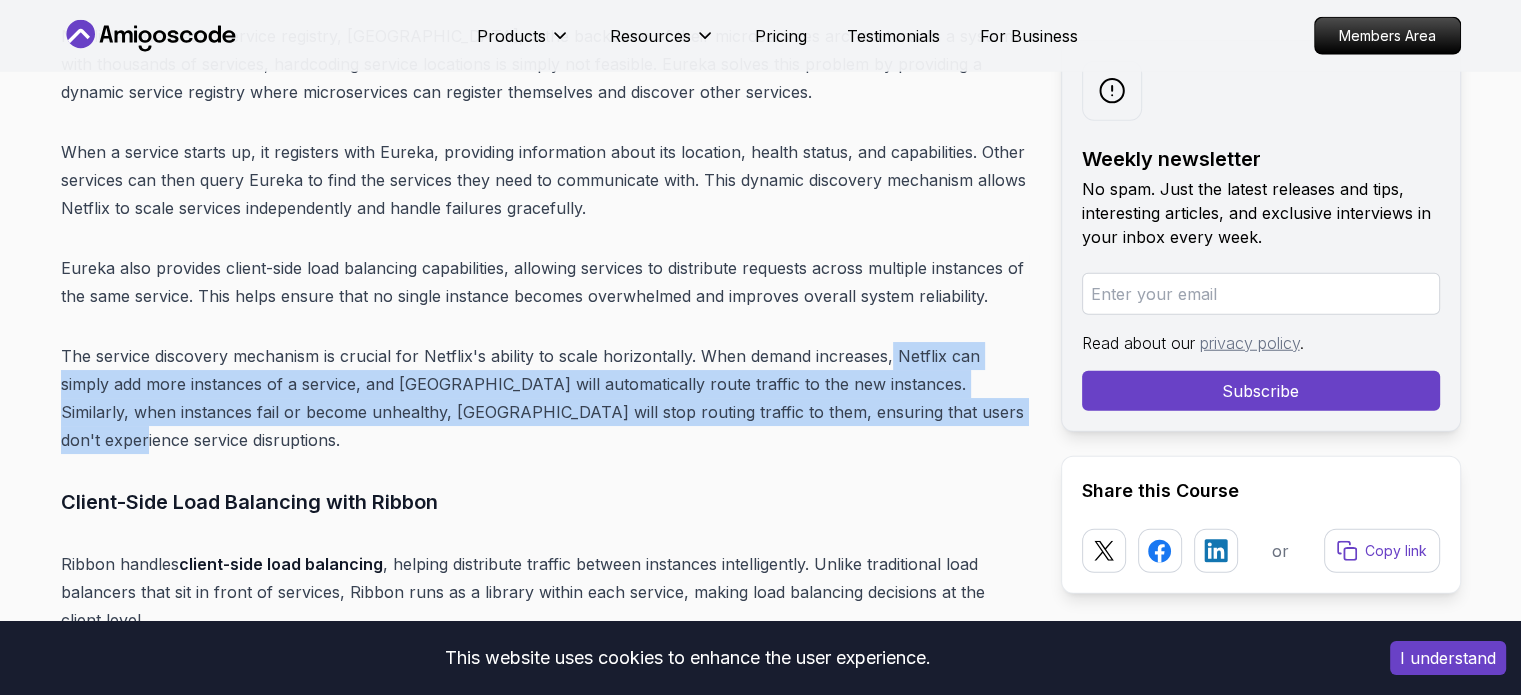 drag, startPoint x: 895, startPoint y: 310, endPoint x: 923, endPoint y: 381, distance: 76.321686 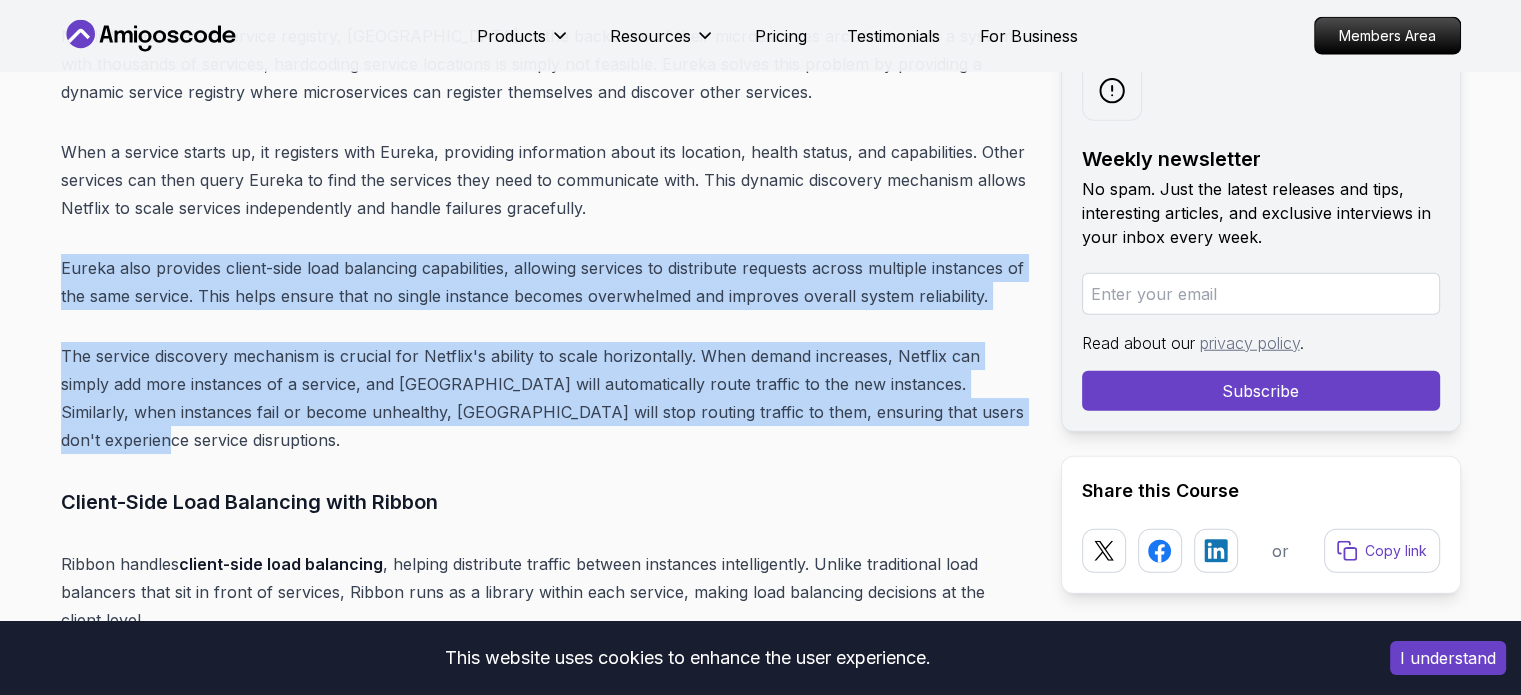 drag, startPoint x: 844, startPoint y: 362, endPoint x: 59, endPoint y: 241, distance: 794.27075 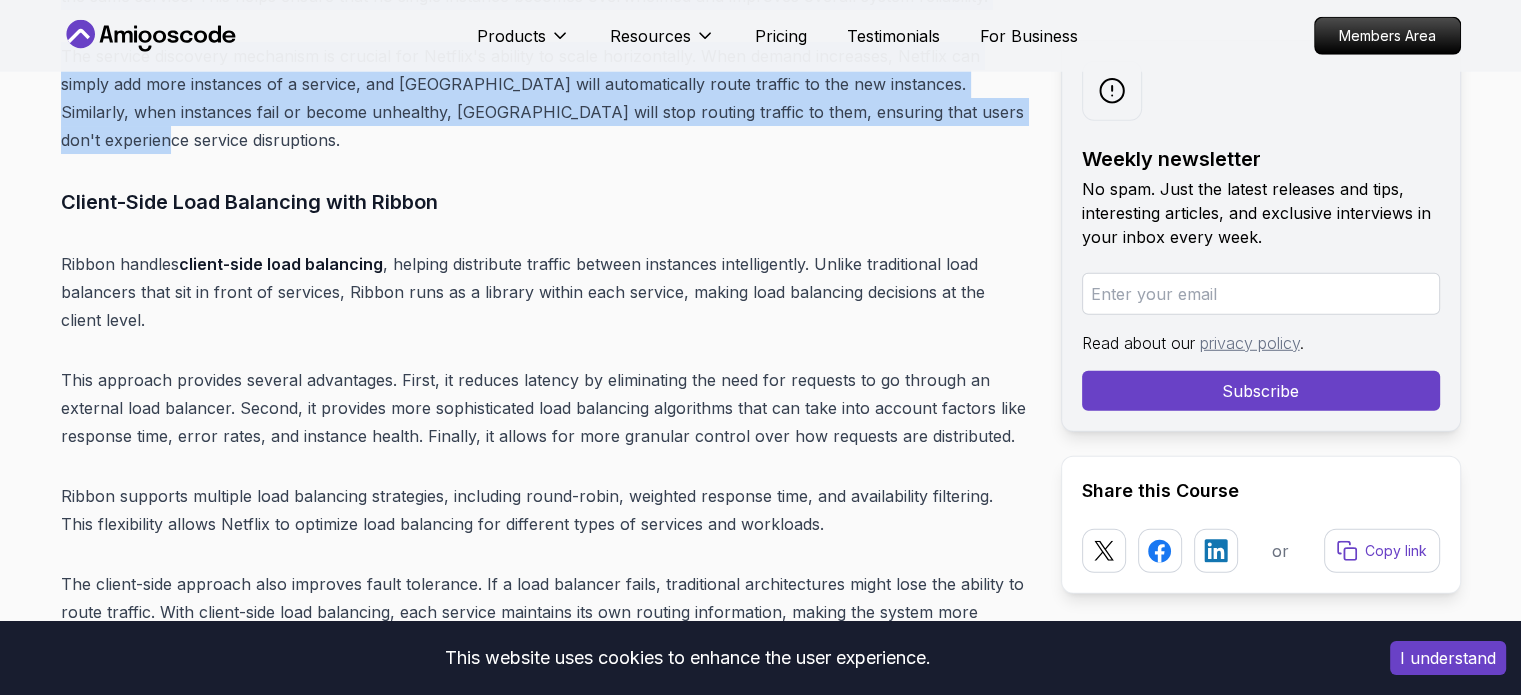 scroll, scrollTop: 5520, scrollLeft: 0, axis: vertical 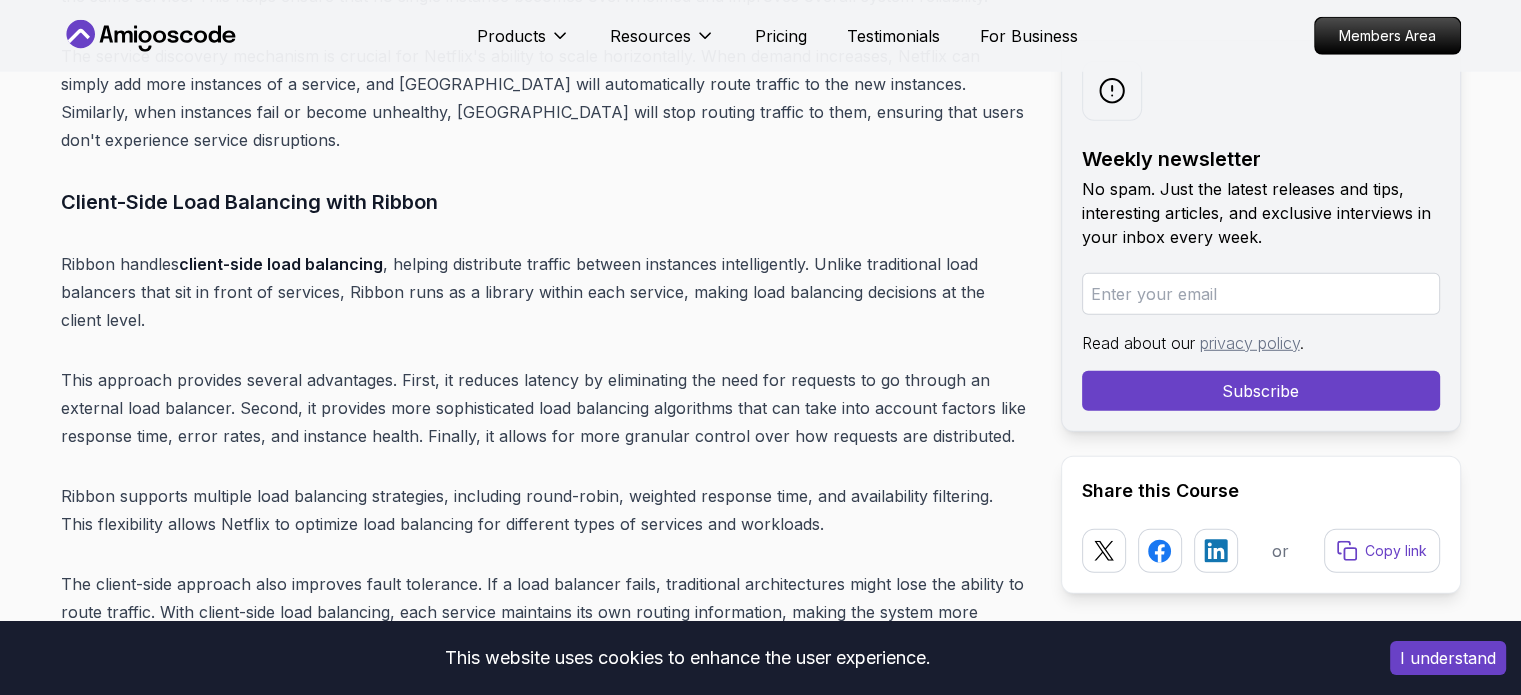 click on "Client-Side Load Balancing with Ribbon" at bounding box center (545, 202) 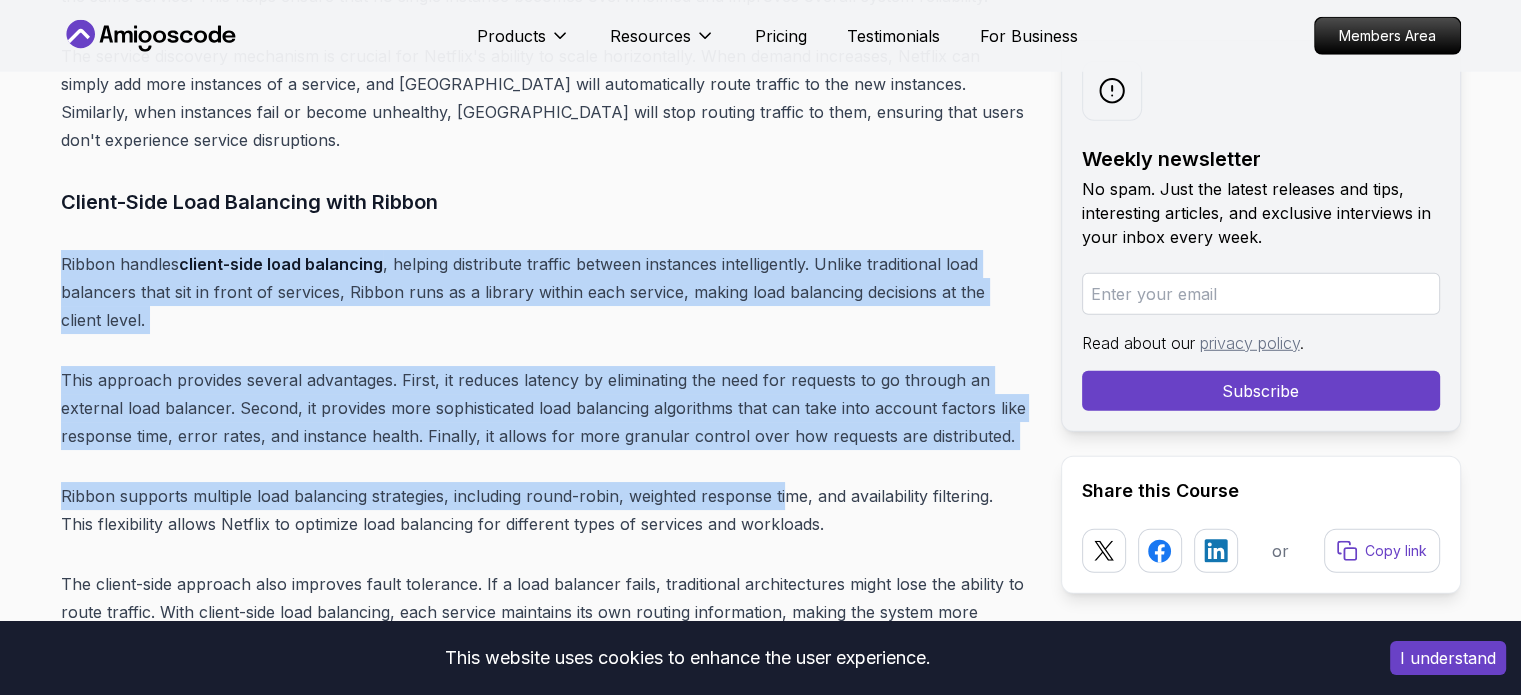 drag, startPoint x: 805, startPoint y: 137, endPoint x: 784, endPoint y: 439, distance: 302.72925 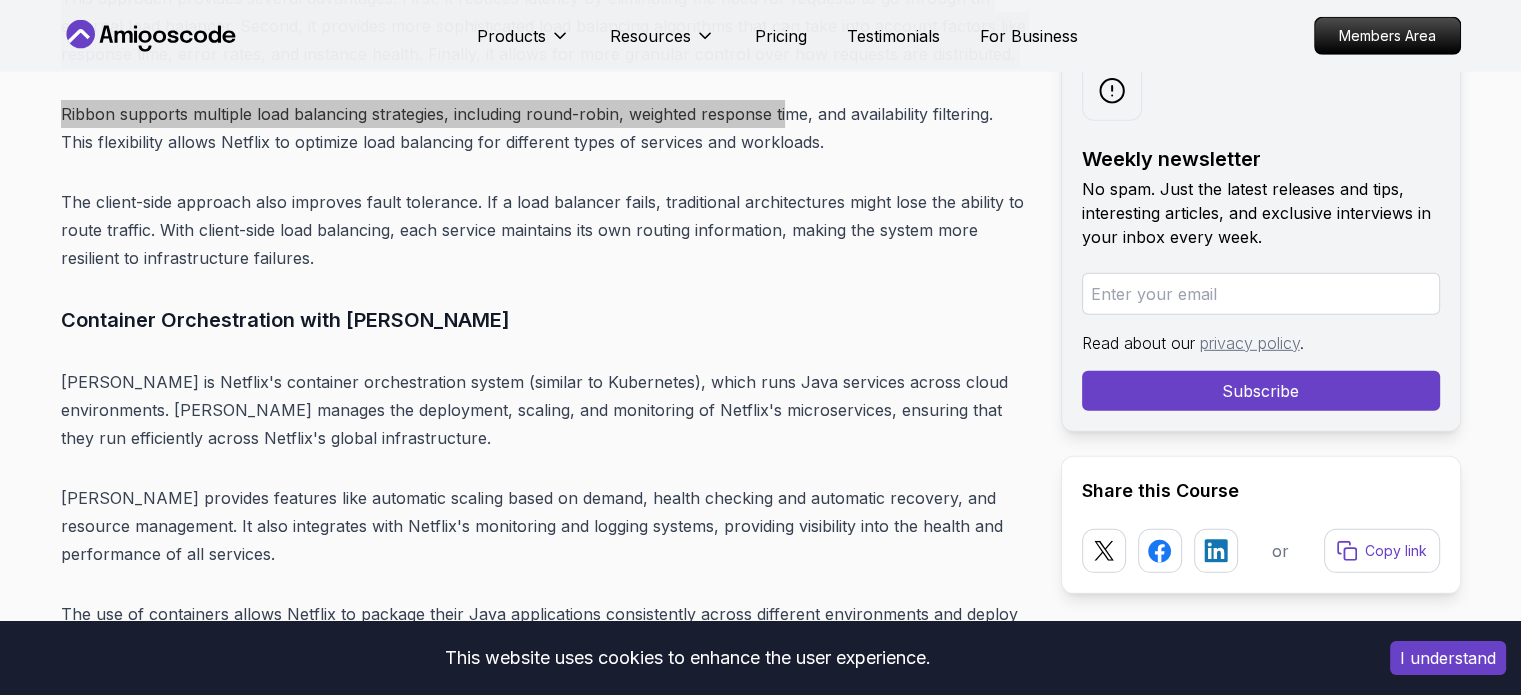 scroll, scrollTop: 5920, scrollLeft: 0, axis: vertical 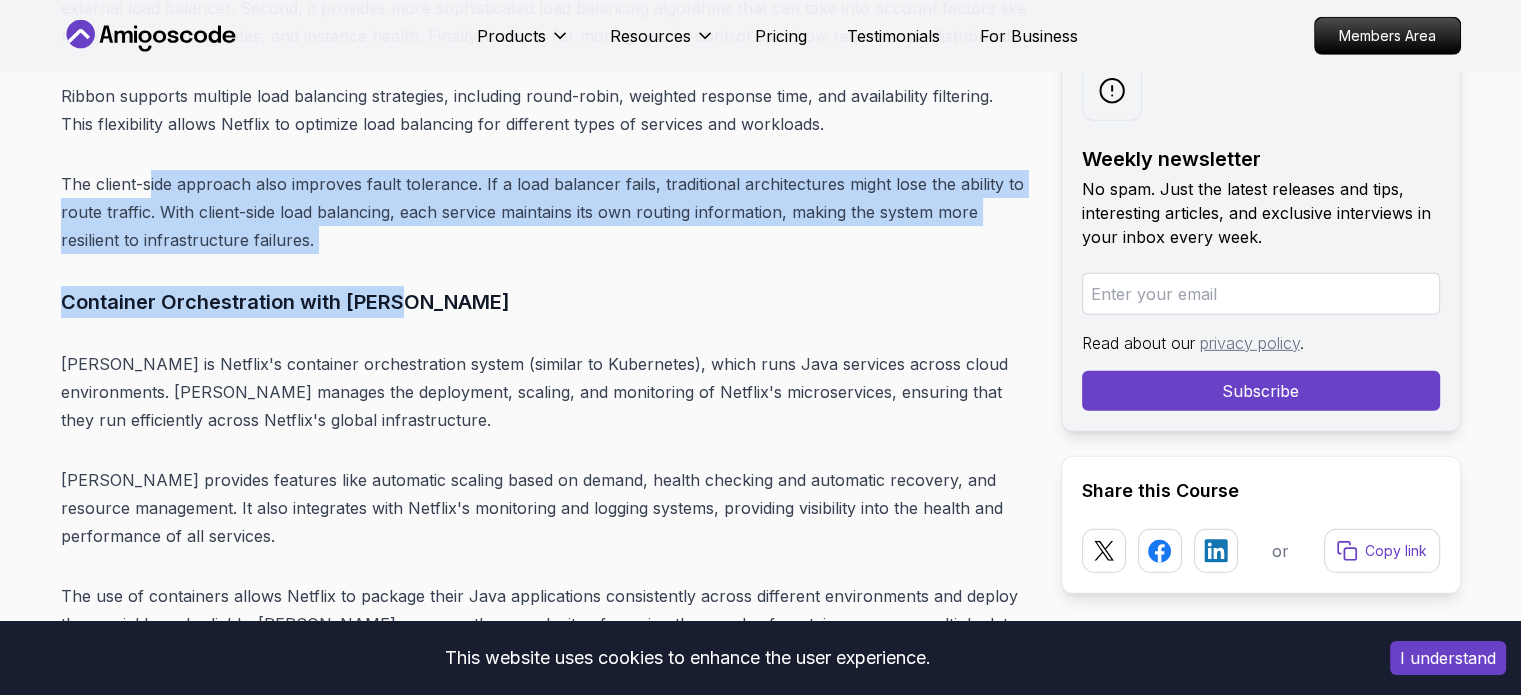 drag, startPoint x: 224, startPoint y: 127, endPoint x: 600, endPoint y: 221, distance: 387.57193 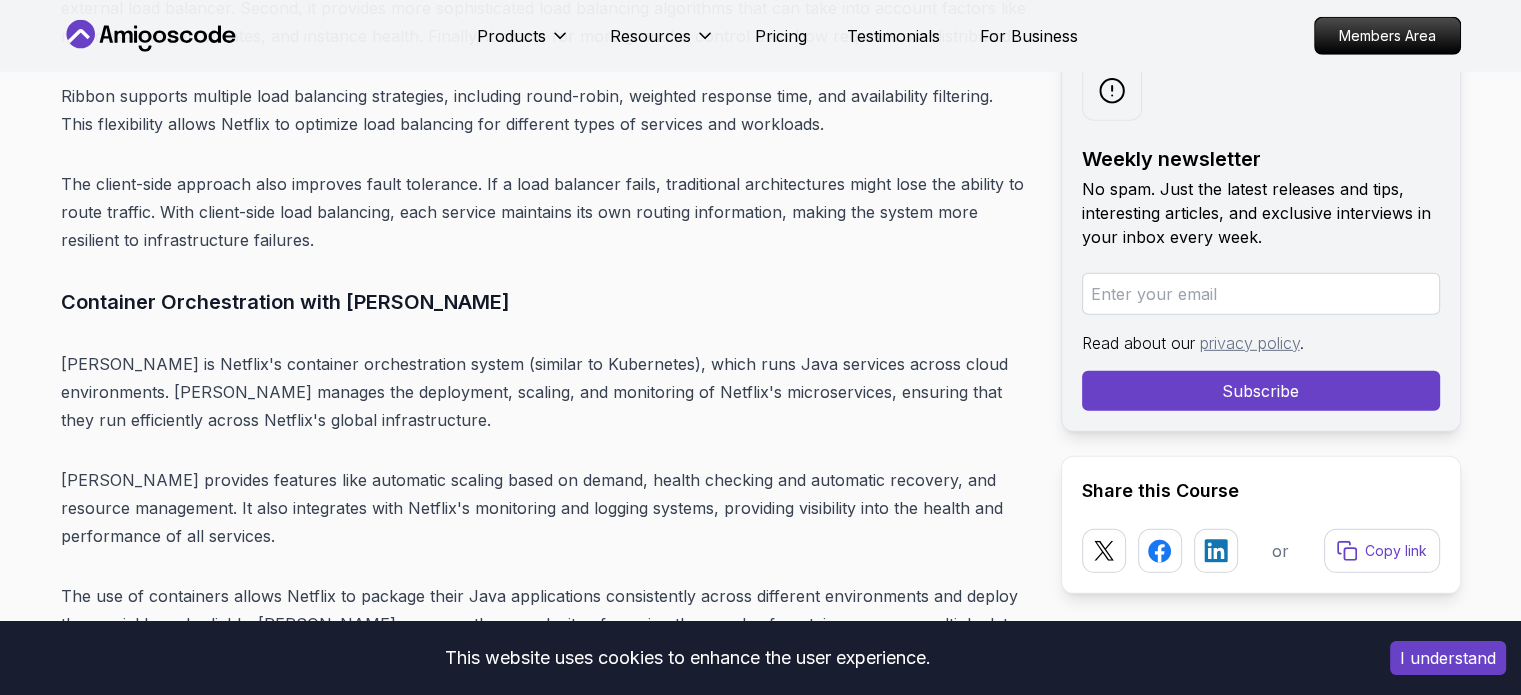 click on "Introduction: Java in the Streaming Spotlight
Netflix streams more than  250 million hours of content every day , across every continent (except Antarctica — penguins aren't big on  Stranger Things ). But behind the binge-worthy content is a highly complex backend… and  Java is at the heart of it all .
Netflix doesn't just  use  Java — it helped shape some of the most influential open-source tools in the Java ecosystem. The company's engineering team has been instrumental in developing and popularizing many of the patterns and tools that modern Java developers use every day.
Whether you're deep in microservices or just Java-curious, there's something here for every backend developer. Netflix's journey from a DVD rental service to a global streaming powerhouse is a masterclass in how to scale Java applications to handle unprecedented loads while maintaining reliability and performance.
Table of Contents
Why Netflix Chose Java
Performance at Scale
Mature Ecosystem" at bounding box center [545, 2938] 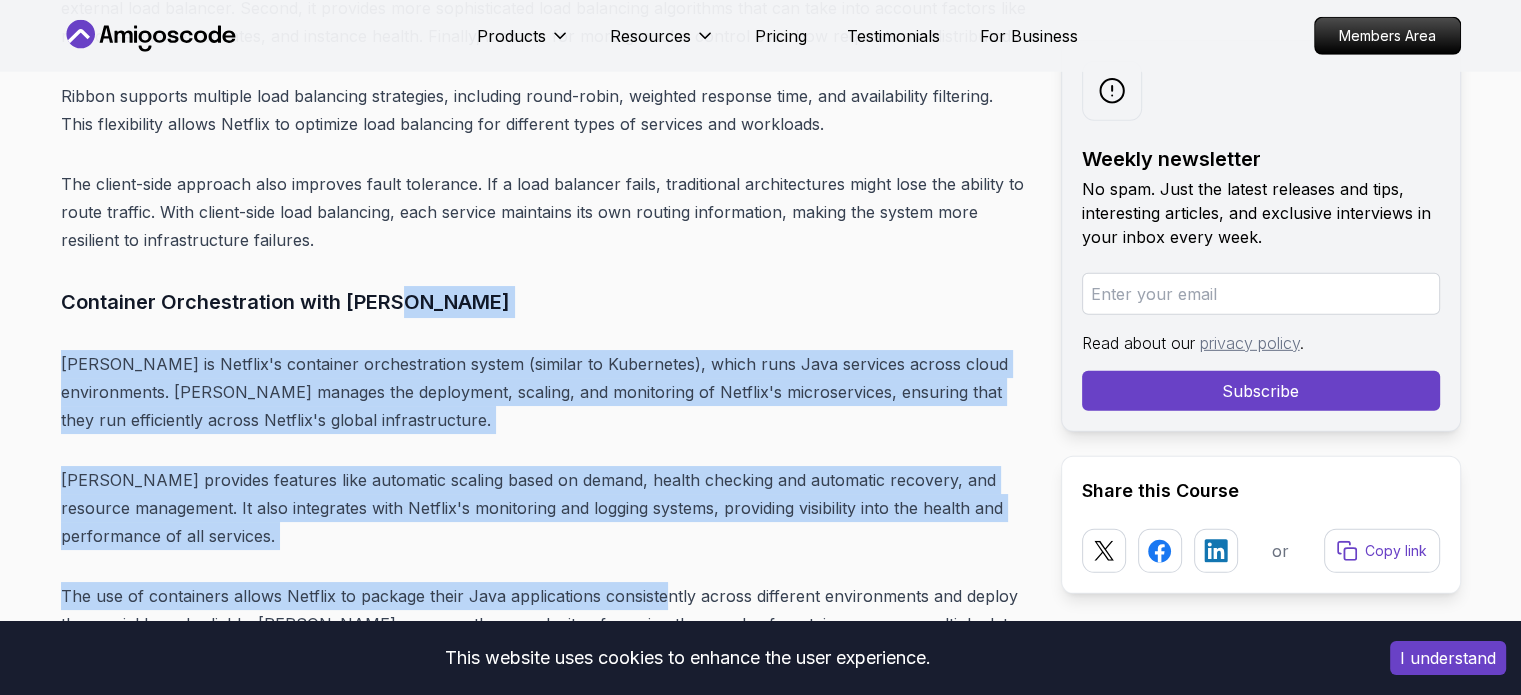 drag, startPoint x: 671, startPoint y: 256, endPoint x: 660, endPoint y: 496, distance: 240.25195 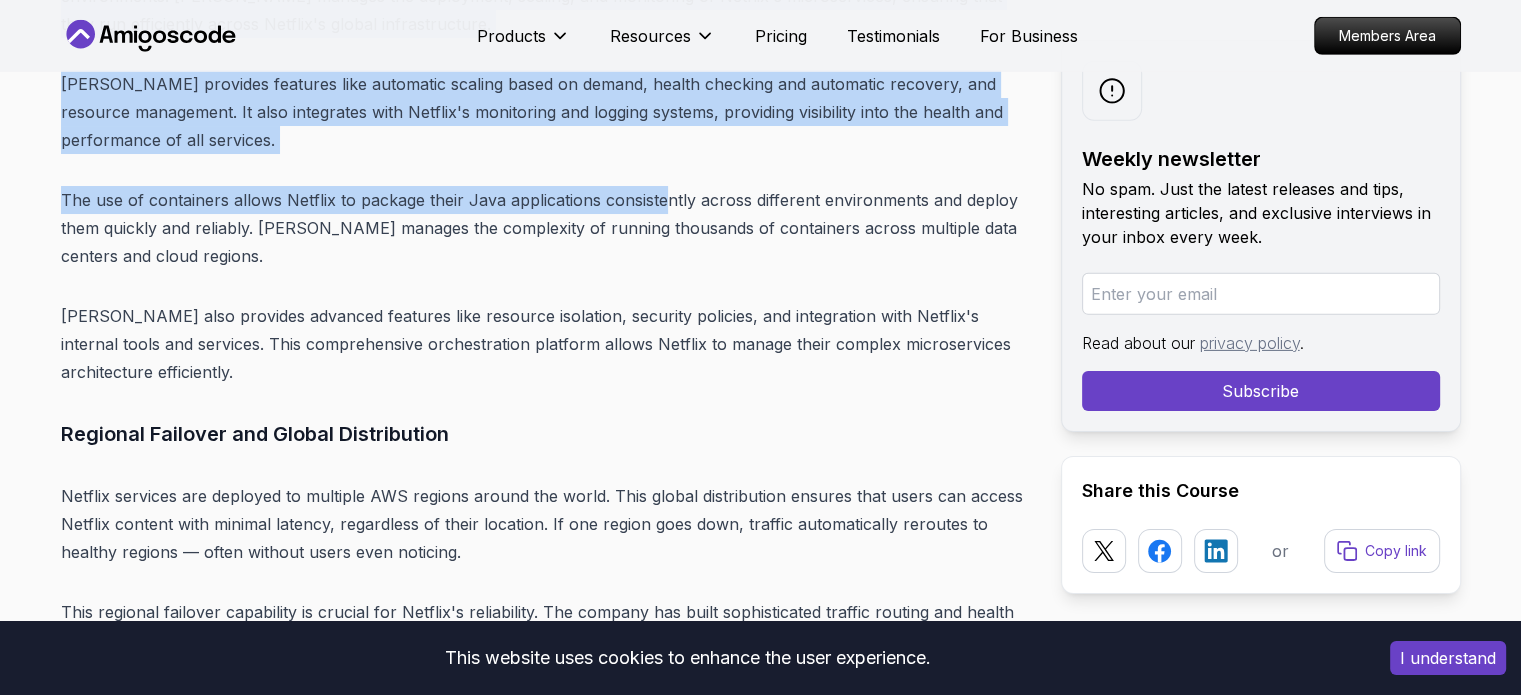 scroll, scrollTop: 6320, scrollLeft: 0, axis: vertical 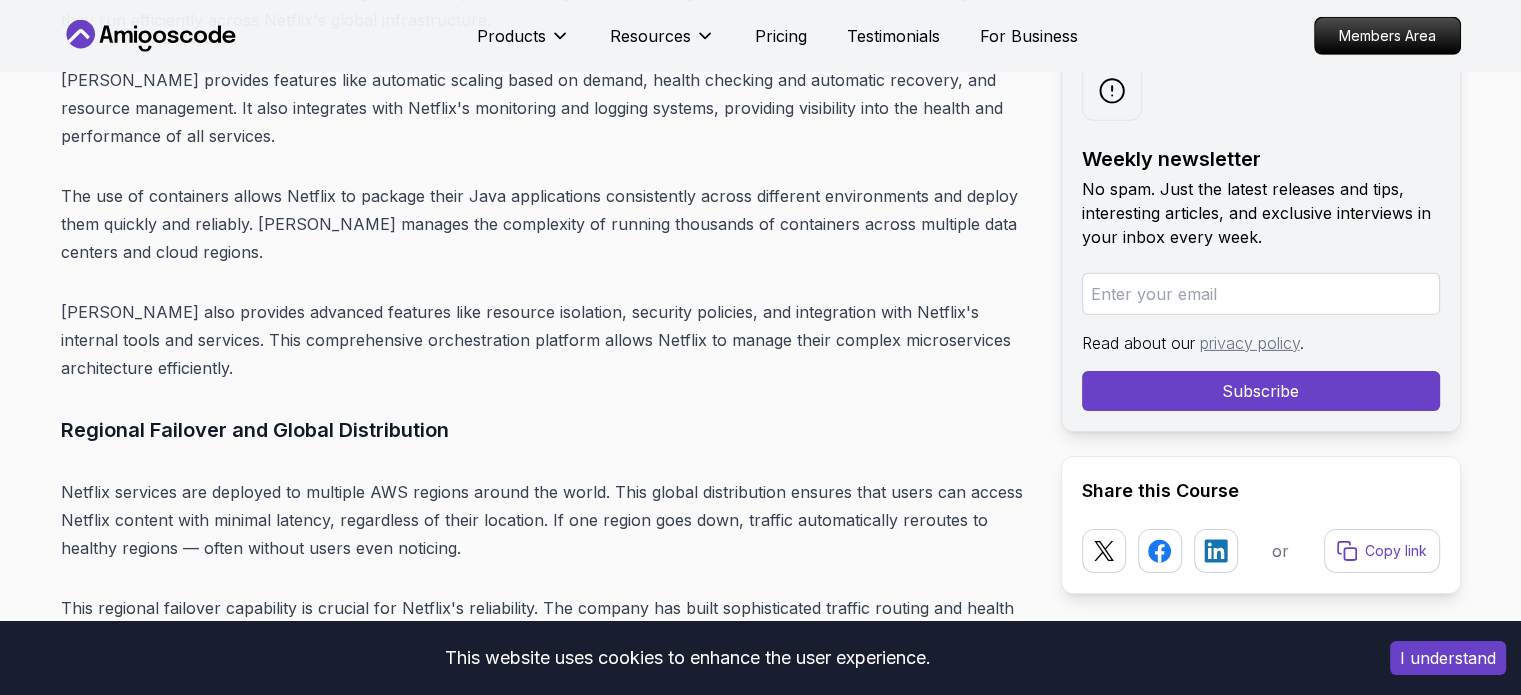 click on "The use of containers allows Netflix to package their Java applications consistently across different environments and deploy them quickly and reliably. [PERSON_NAME] manages the complexity of running thousands of containers across multiple data centers and cloud regions." at bounding box center (545, 224) 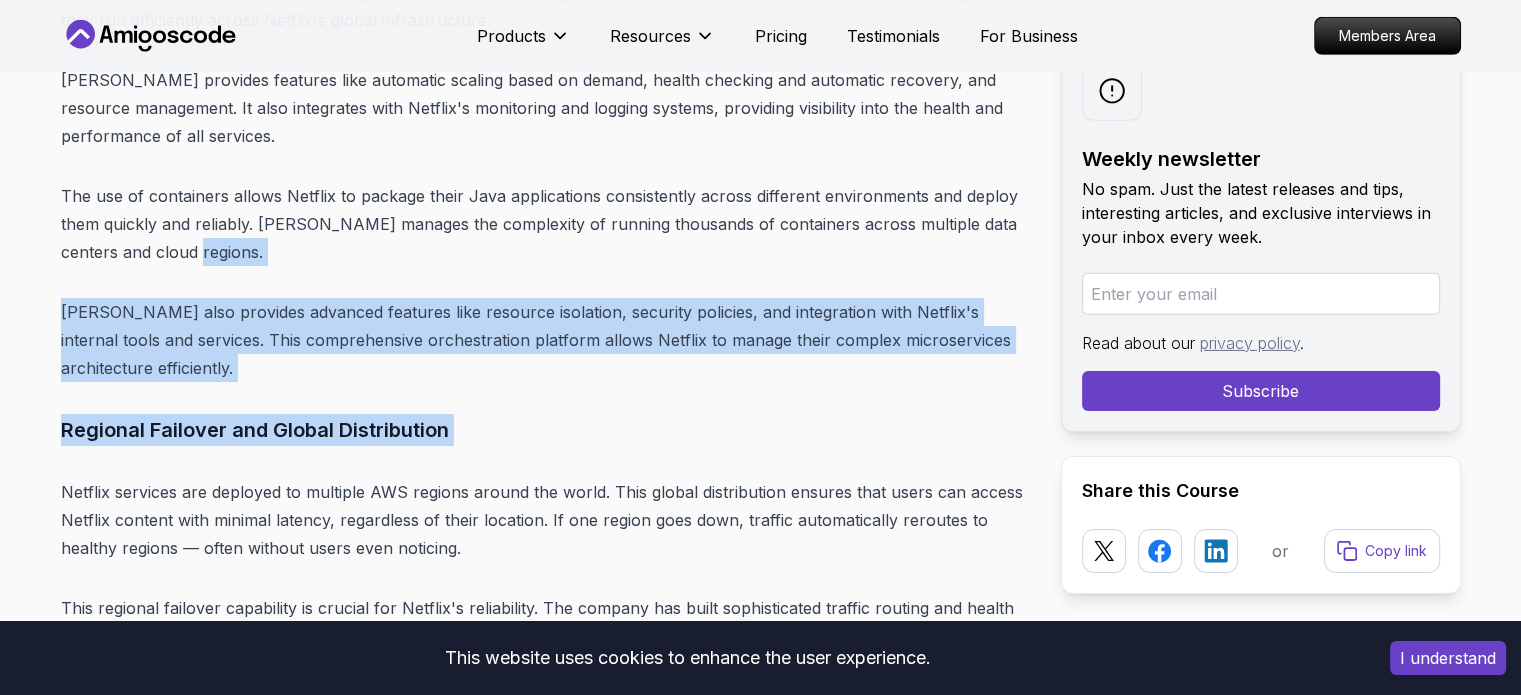 drag, startPoint x: 780, startPoint y: 206, endPoint x: 774, endPoint y: 323, distance: 117.15375 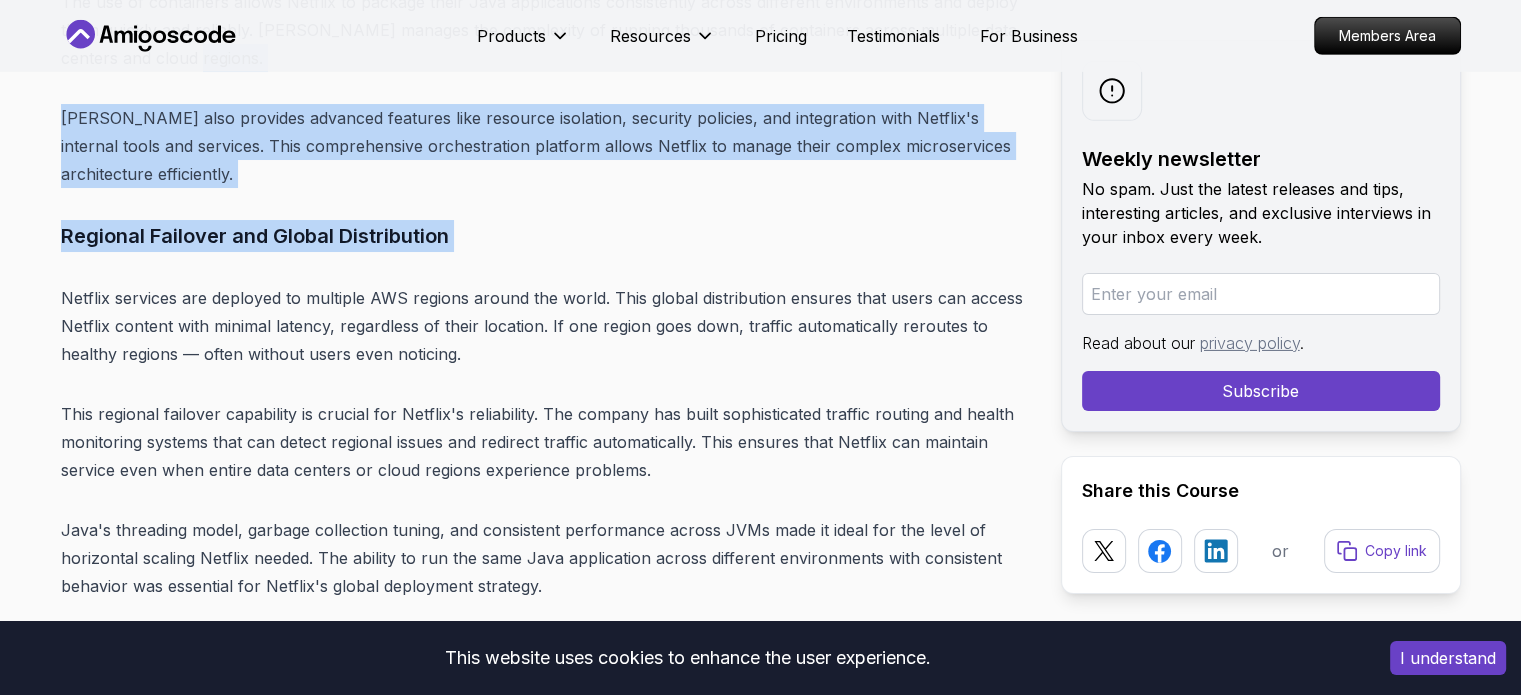 scroll, scrollTop: 6520, scrollLeft: 0, axis: vertical 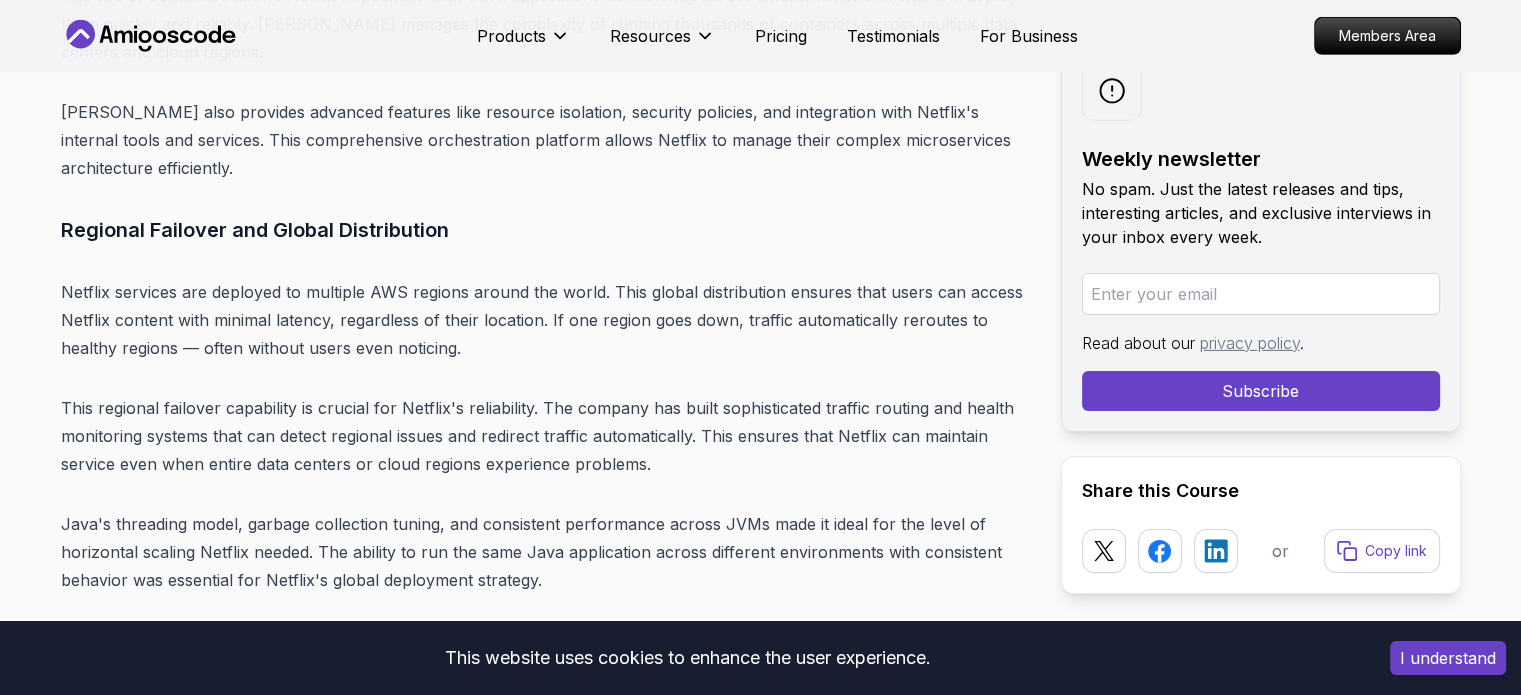 click on "Netflix services are deployed to multiple AWS regions around the world. This global distribution ensures that users can access Netflix content with minimal latency, regardless of their location. If one region goes down, traffic automatically reroutes to healthy regions — often without users even noticing." at bounding box center (545, 320) 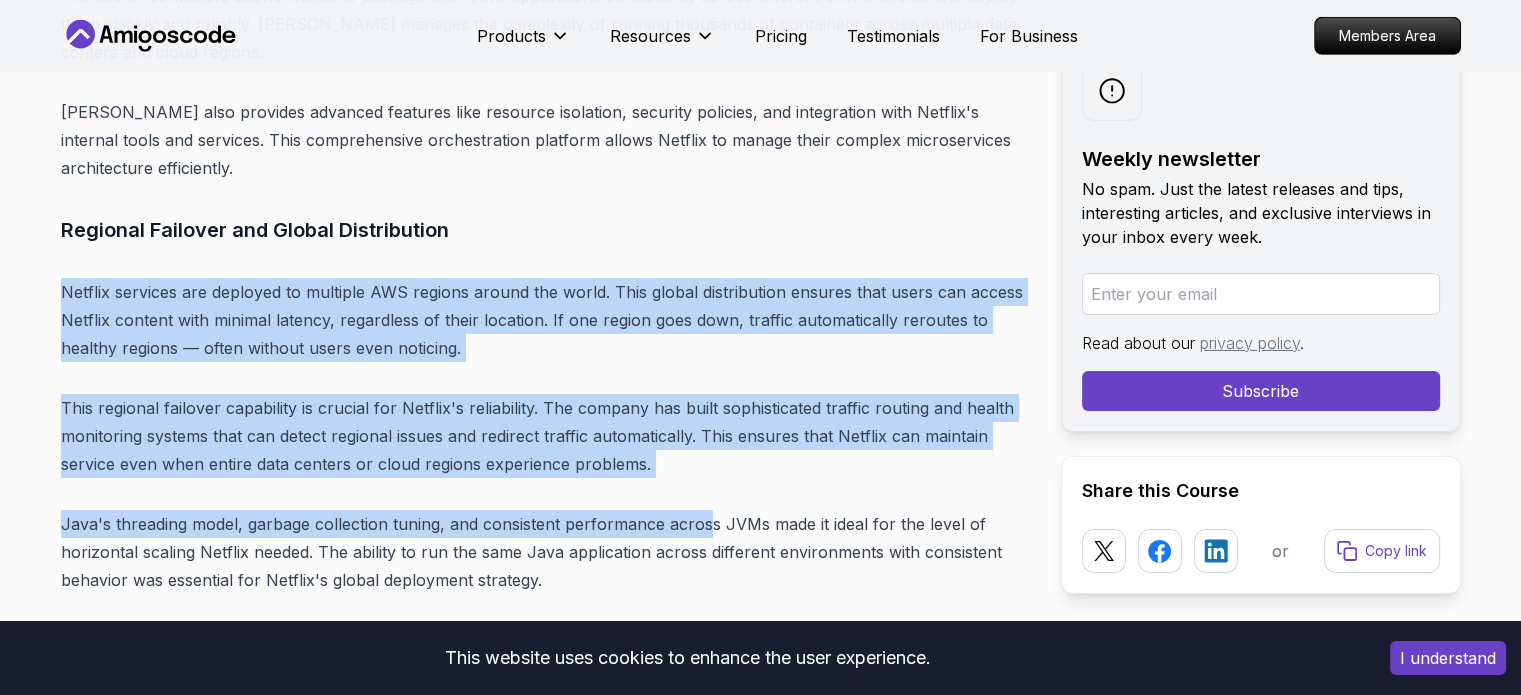 drag, startPoint x: 749, startPoint y: 195, endPoint x: 705, endPoint y: 479, distance: 287.38824 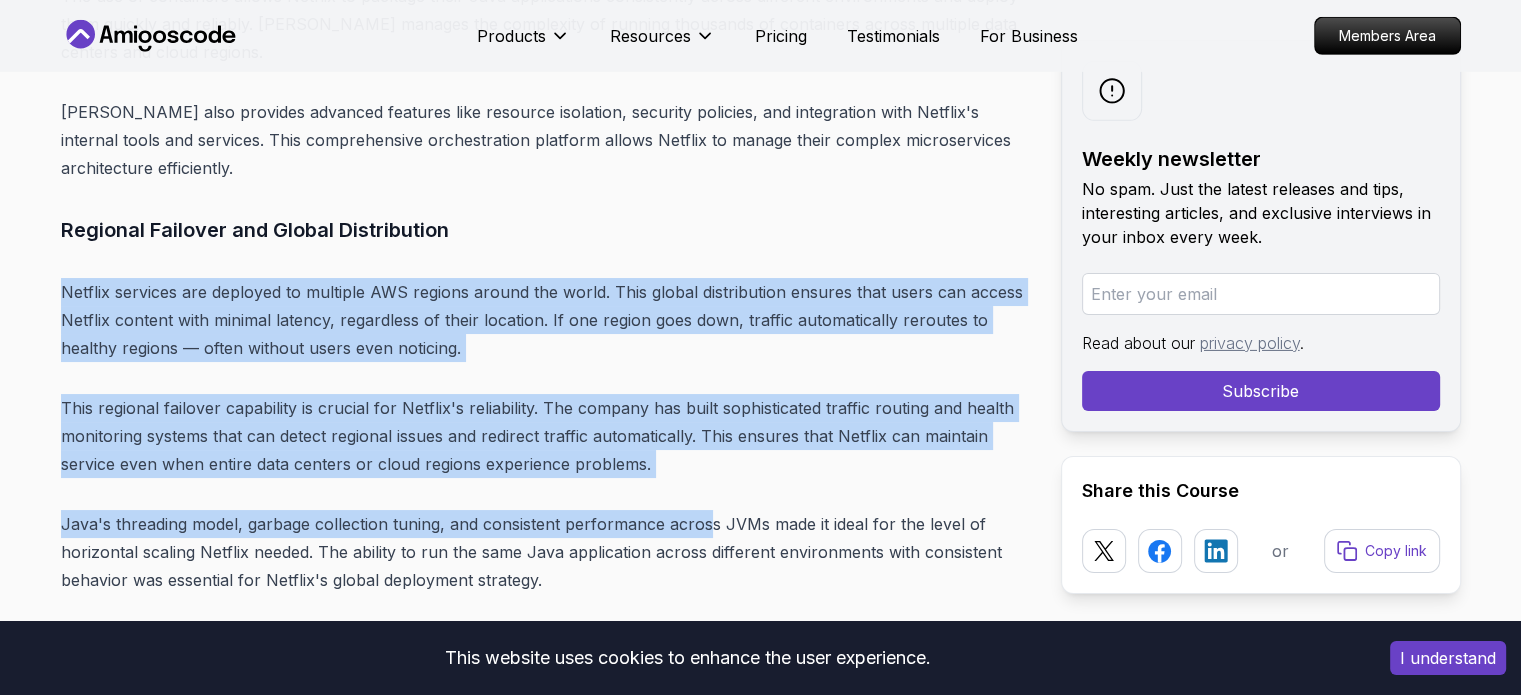 scroll, scrollTop: 6620, scrollLeft: 0, axis: vertical 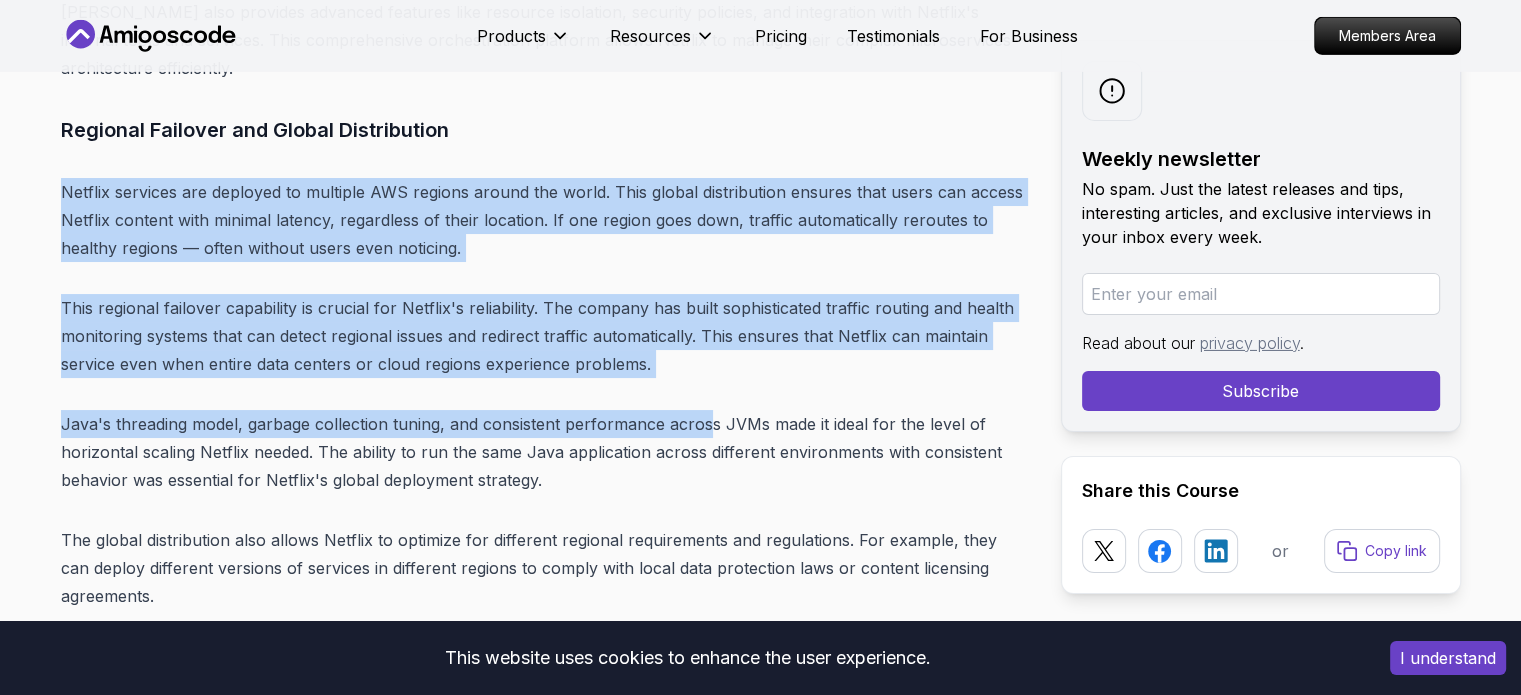 click on "Introduction: Java in the Streaming Spotlight
Netflix streams more than  250 million hours of content every day , across every continent (except Antarctica — penguins aren't big on  Stranger Things ). But behind the binge-worthy content is a highly complex backend… and  Java is at the heart of it all .
Netflix doesn't just  use  Java — it helped shape some of the most influential open-source tools in the Java ecosystem. The company's engineering team has been instrumental in developing and popularizing many of the patterns and tools that modern Java developers use every day.
Whether you're deep in microservices or just Java-curious, there's something here for every backend developer. Netflix's journey from a DVD rental service to a global streaming powerhouse is a masterclass in how to scale Java applications to handle unprecedented loads while maintaining reliability and performance.
Table of Contents
Why Netflix Chose Java
Performance at Scale
Mature Ecosystem" at bounding box center [545, 2238] 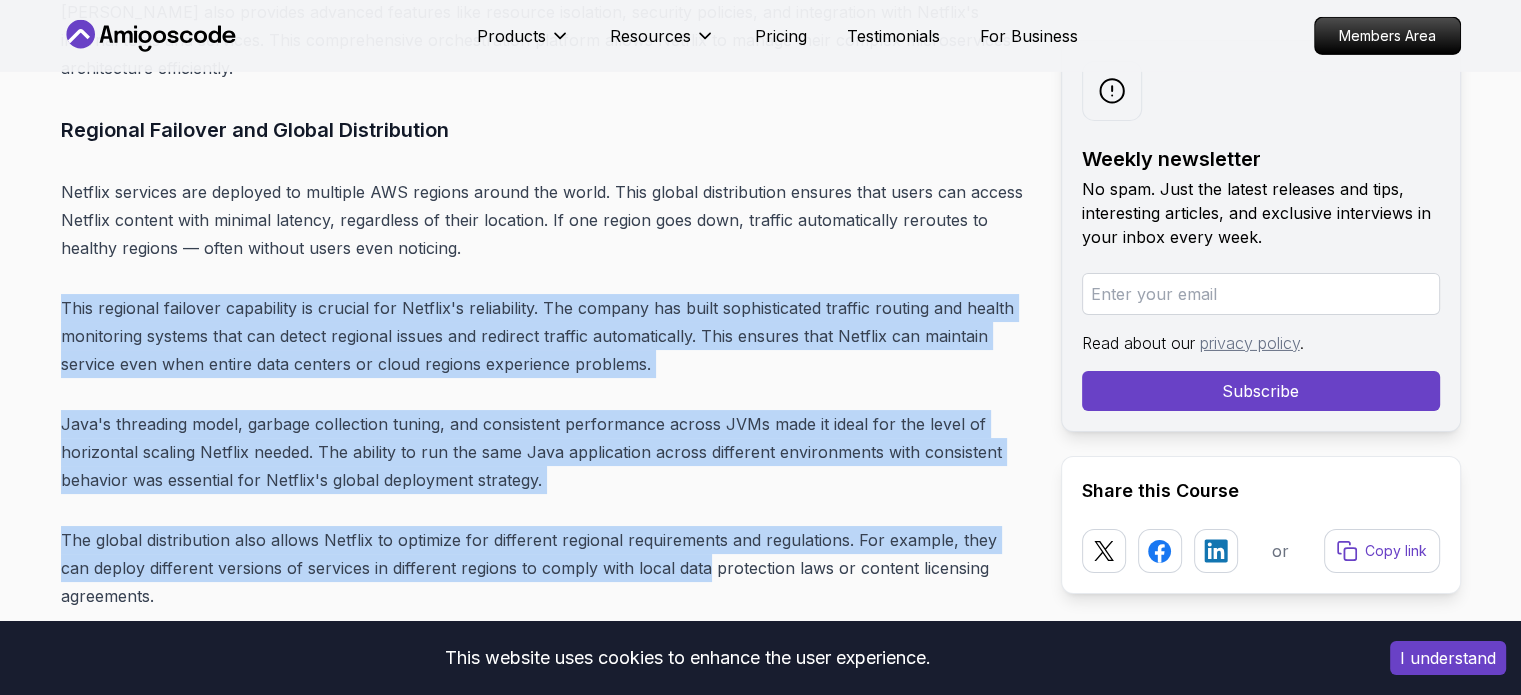 drag, startPoint x: 730, startPoint y: 194, endPoint x: 675, endPoint y: 502, distance: 312.8722 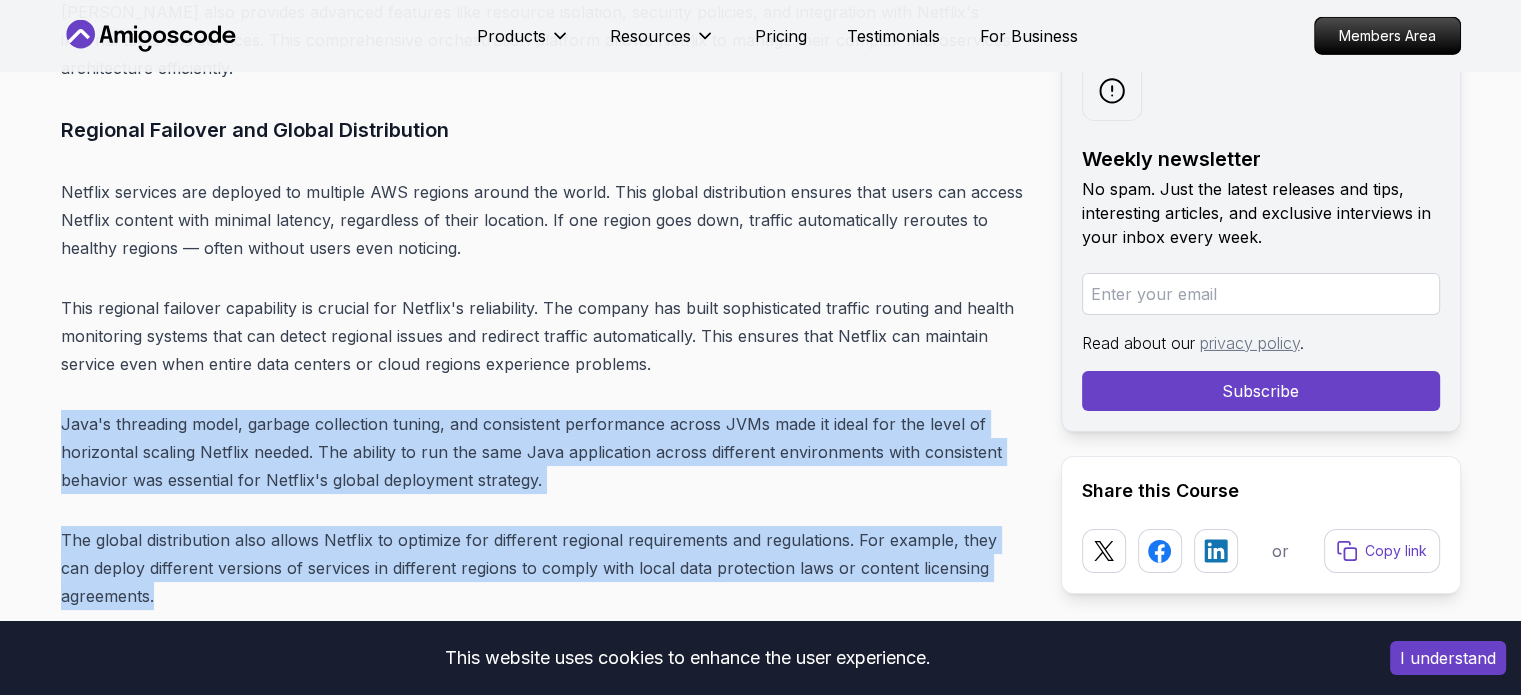 drag, startPoint x: 811, startPoint y: 301, endPoint x: 858, endPoint y: 530, distance: 233.77339 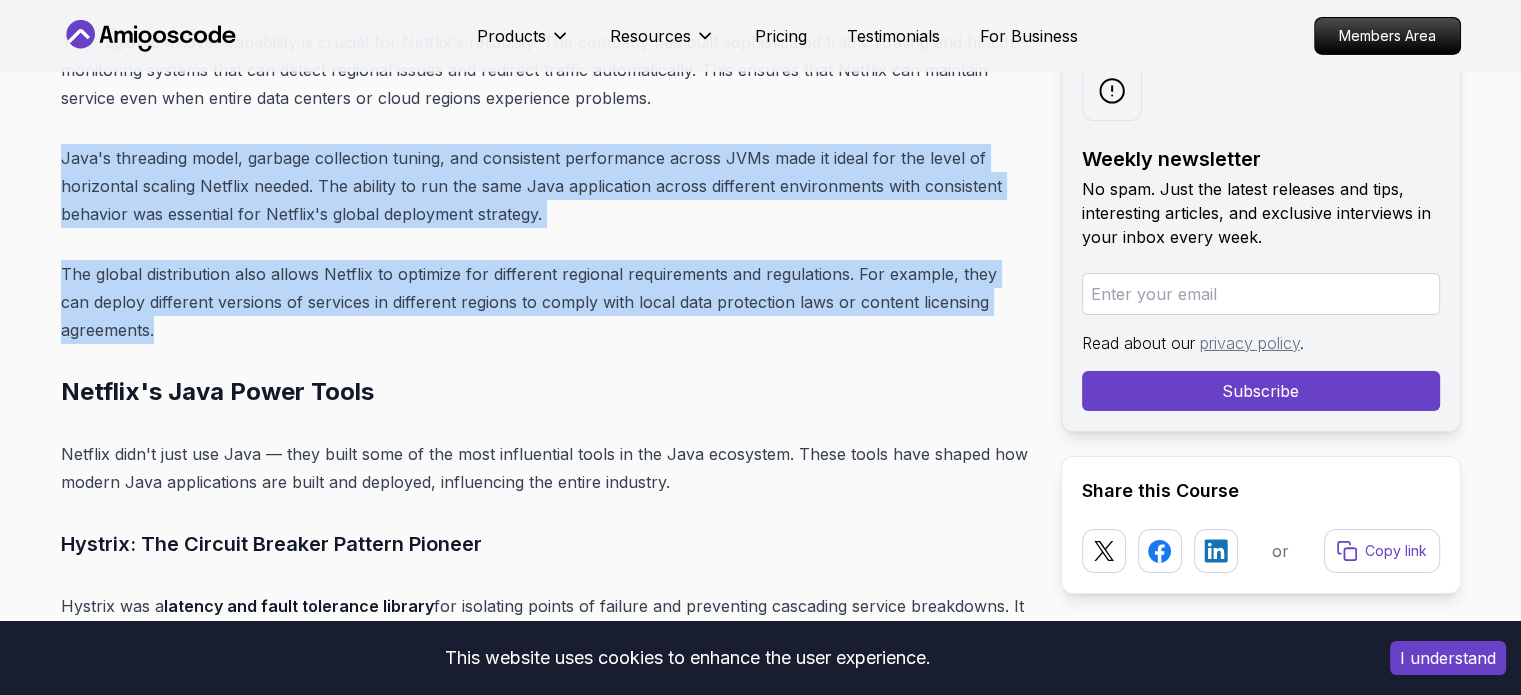 scroll, scrollTop: 6920, scrollLeft: 0, axis: vertical 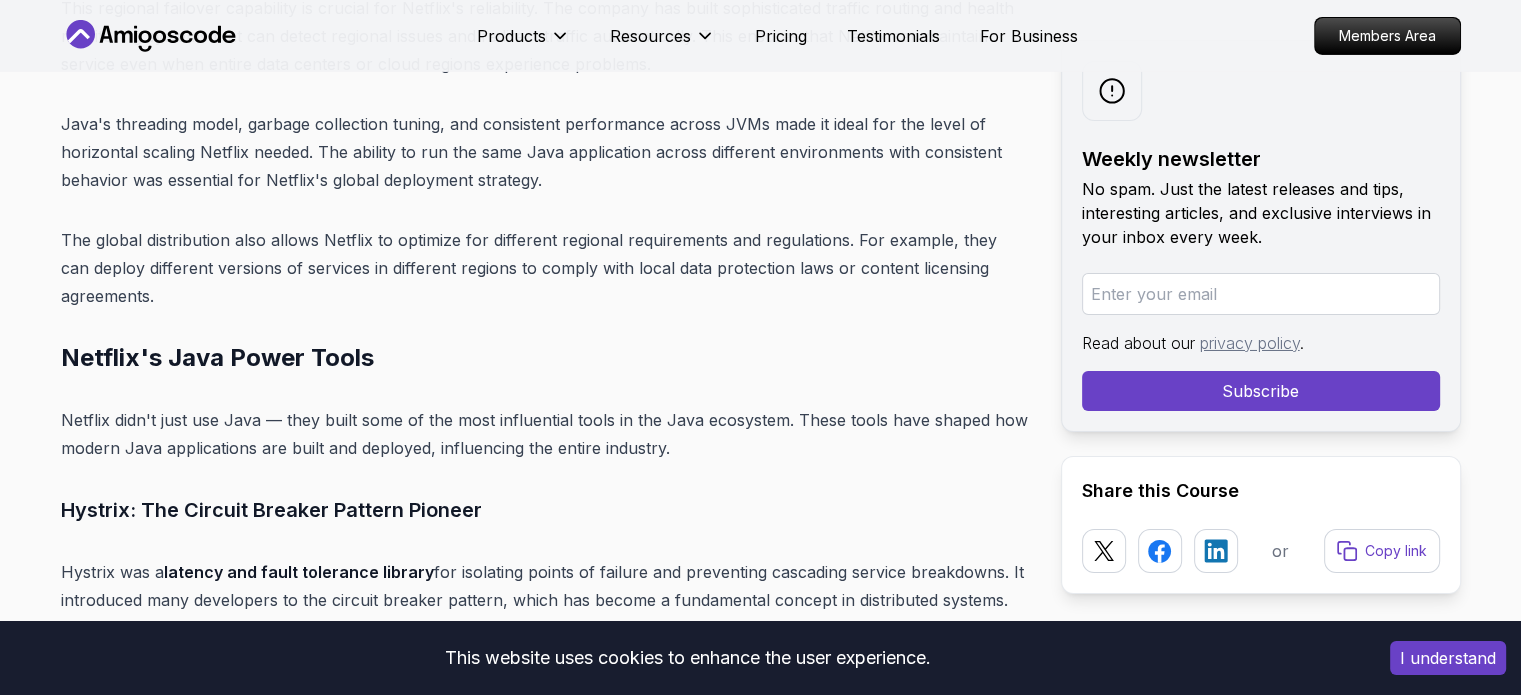 click on "Netflix's Java Power Tools" at bounding box center (545, 358) 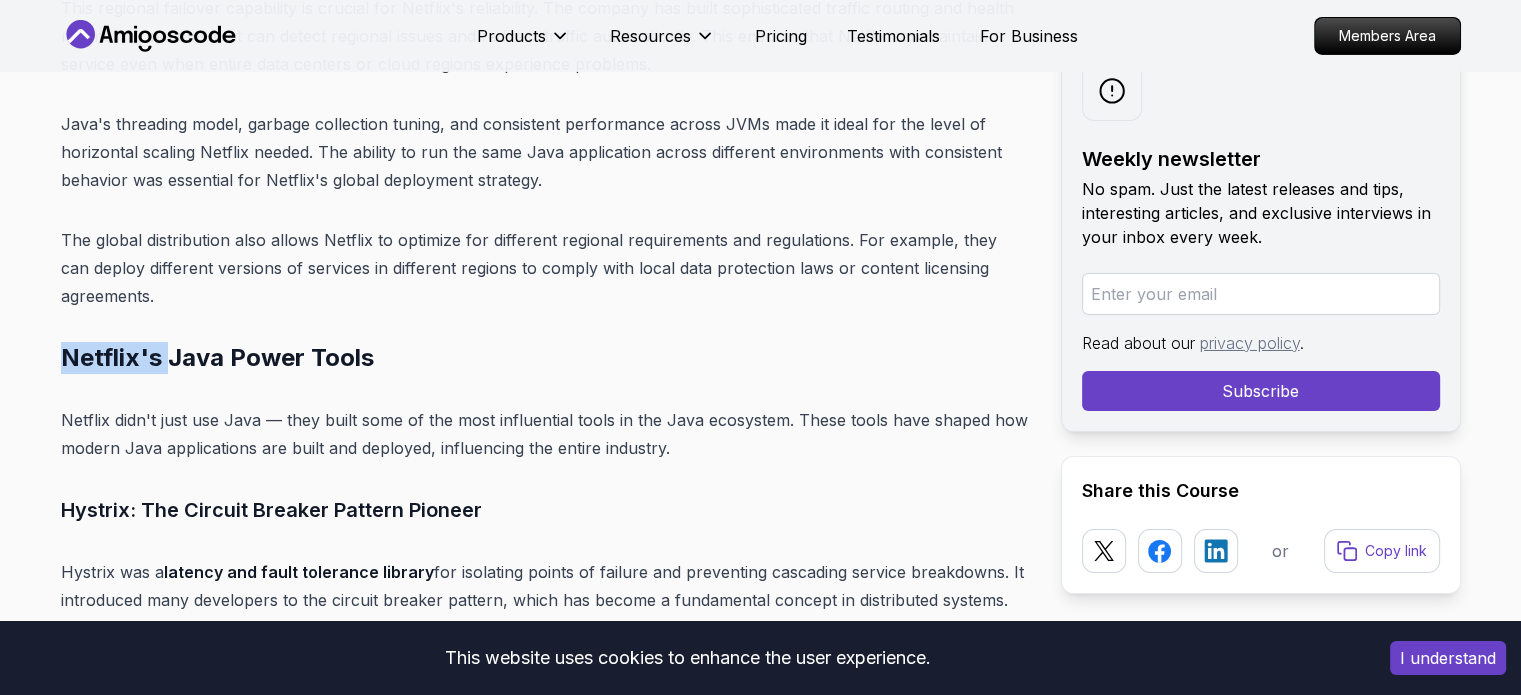 click on "Netflix's Java Power Tools" at bounding box center [545, 358] 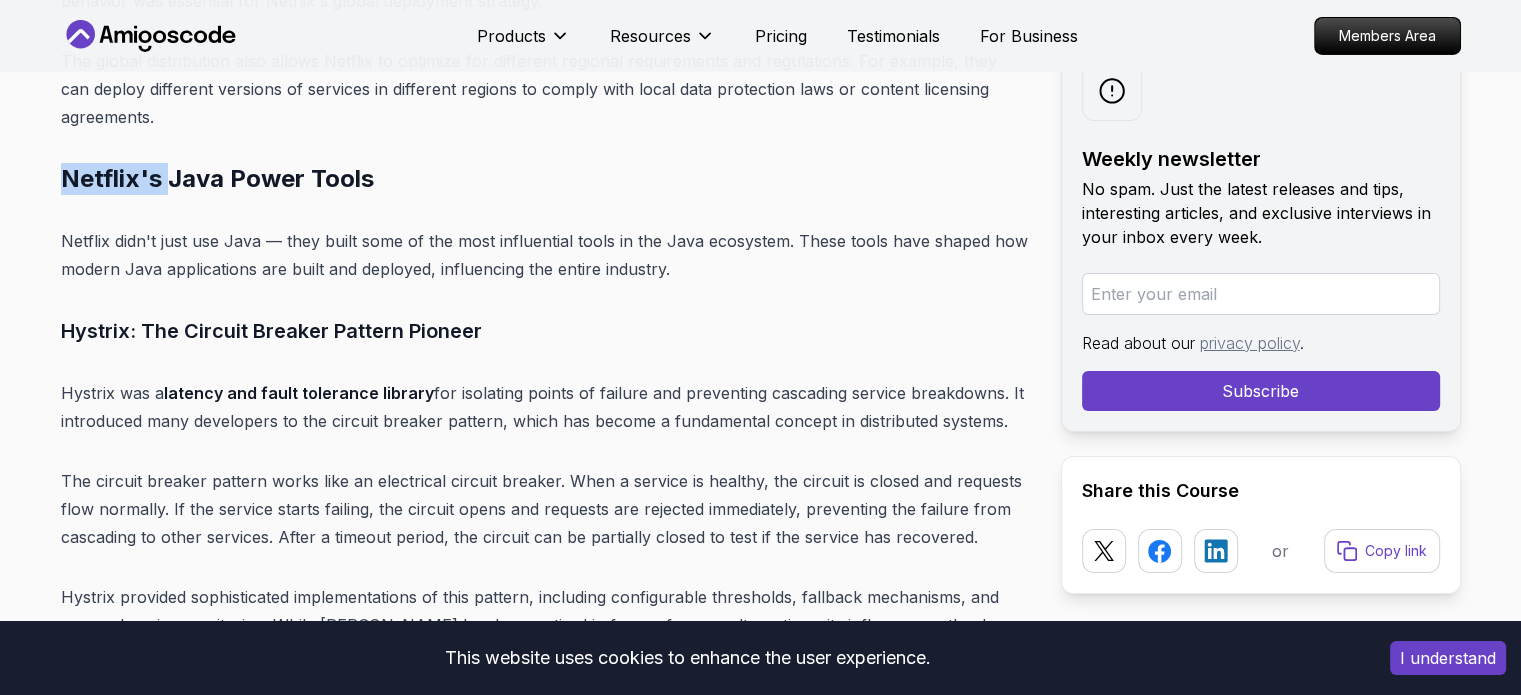 scroll, scrollTop: 7120, scrollLeft: 0, axis: vertical 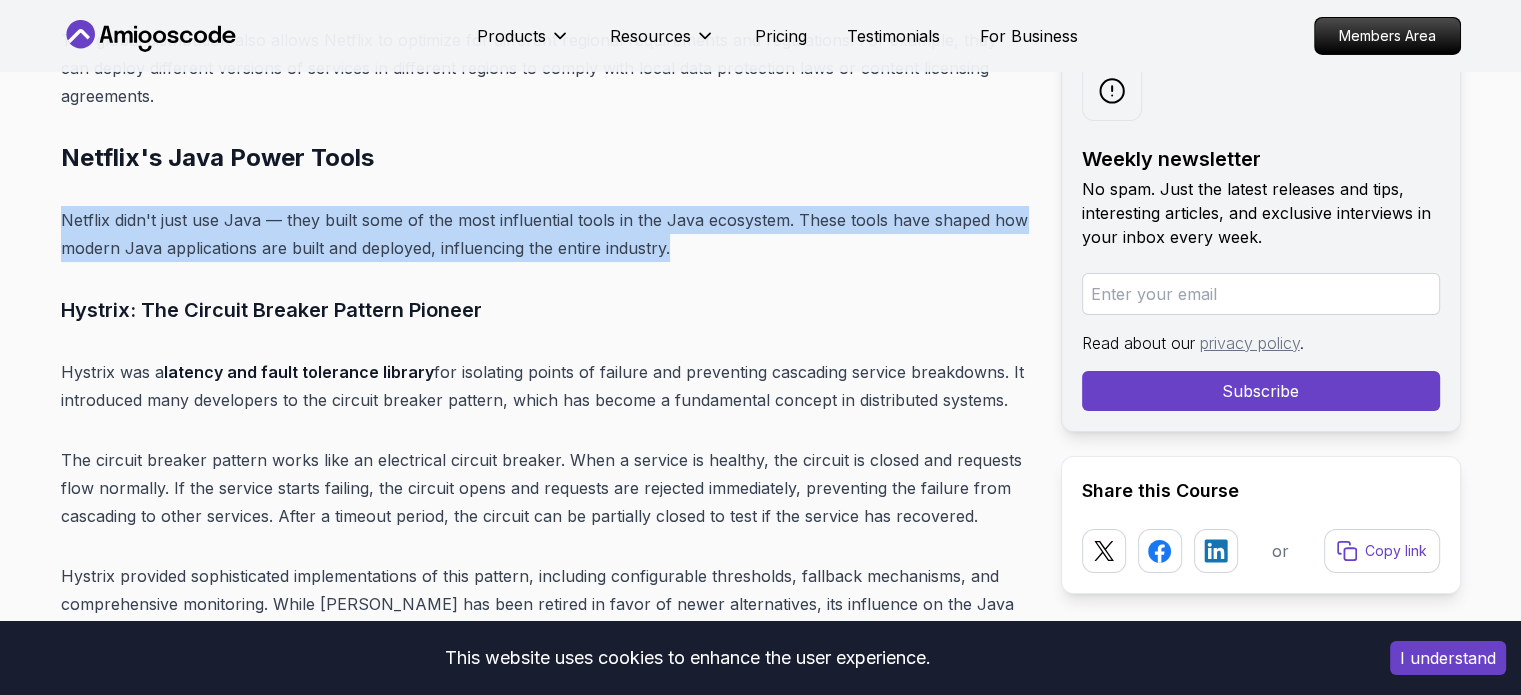 drag, startPoint x: 757, startPoint y: 147, endPoint x: 944, endPoint y: 193, distance: 192.57466 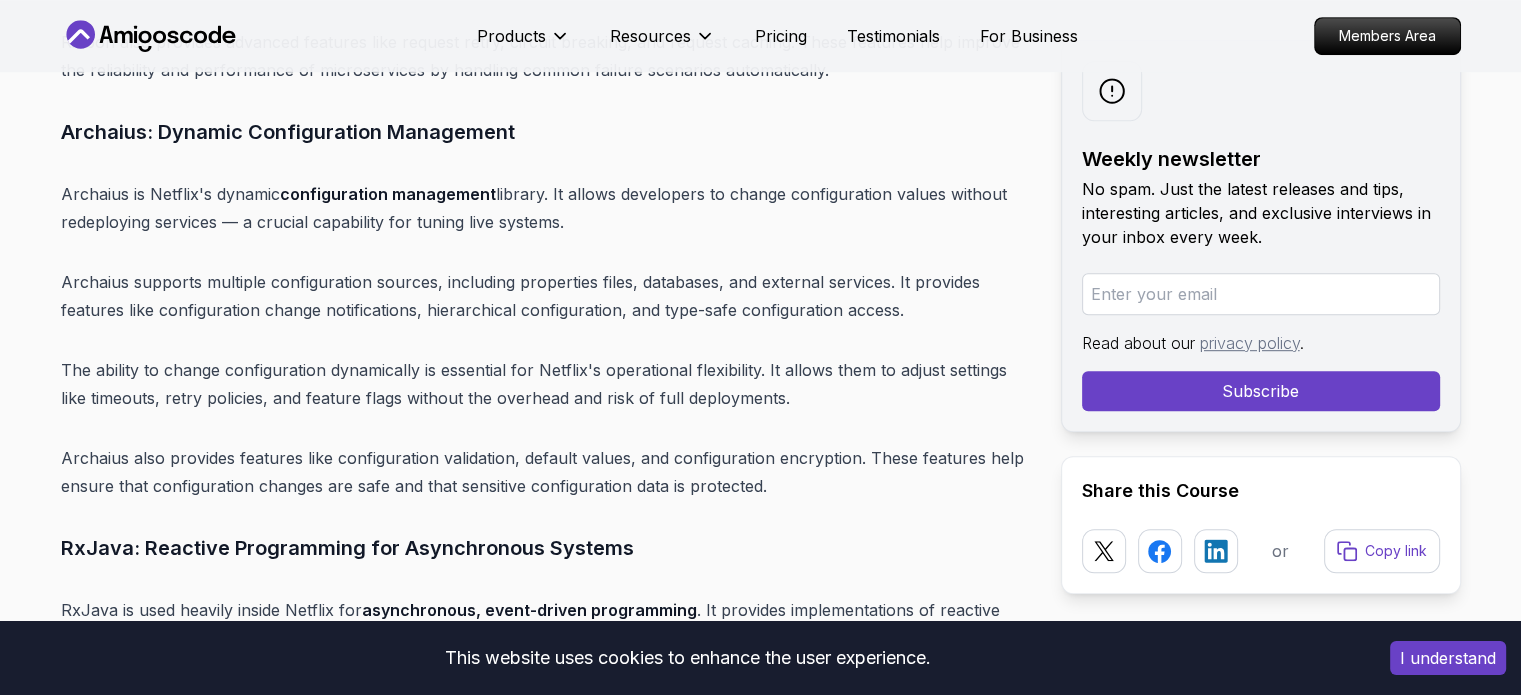 scroll, scrollTop: 8720, scrollLeft: 0, axis: vertical 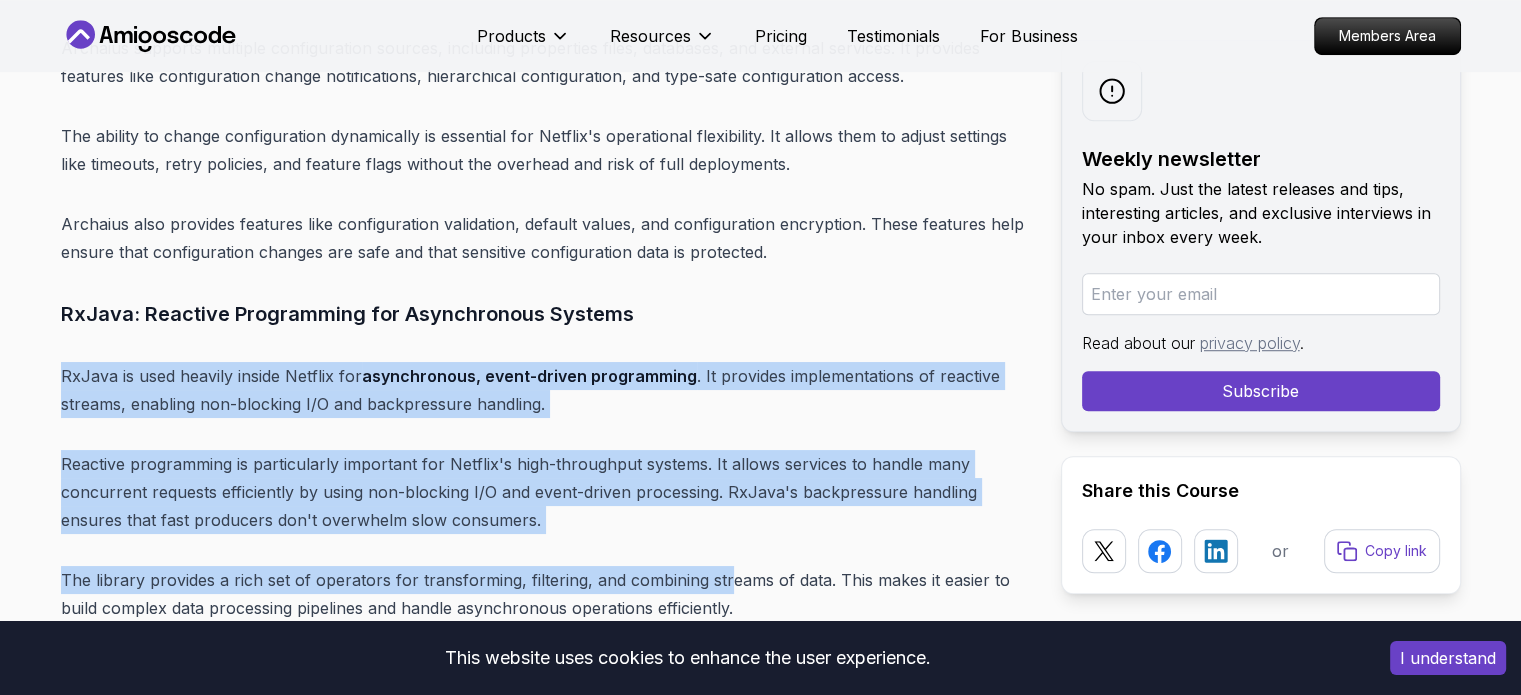 drag, startPoint x: 760, startPoint y: 237, endPoint x: 719, endPoint y: 526, distance: 291.89383 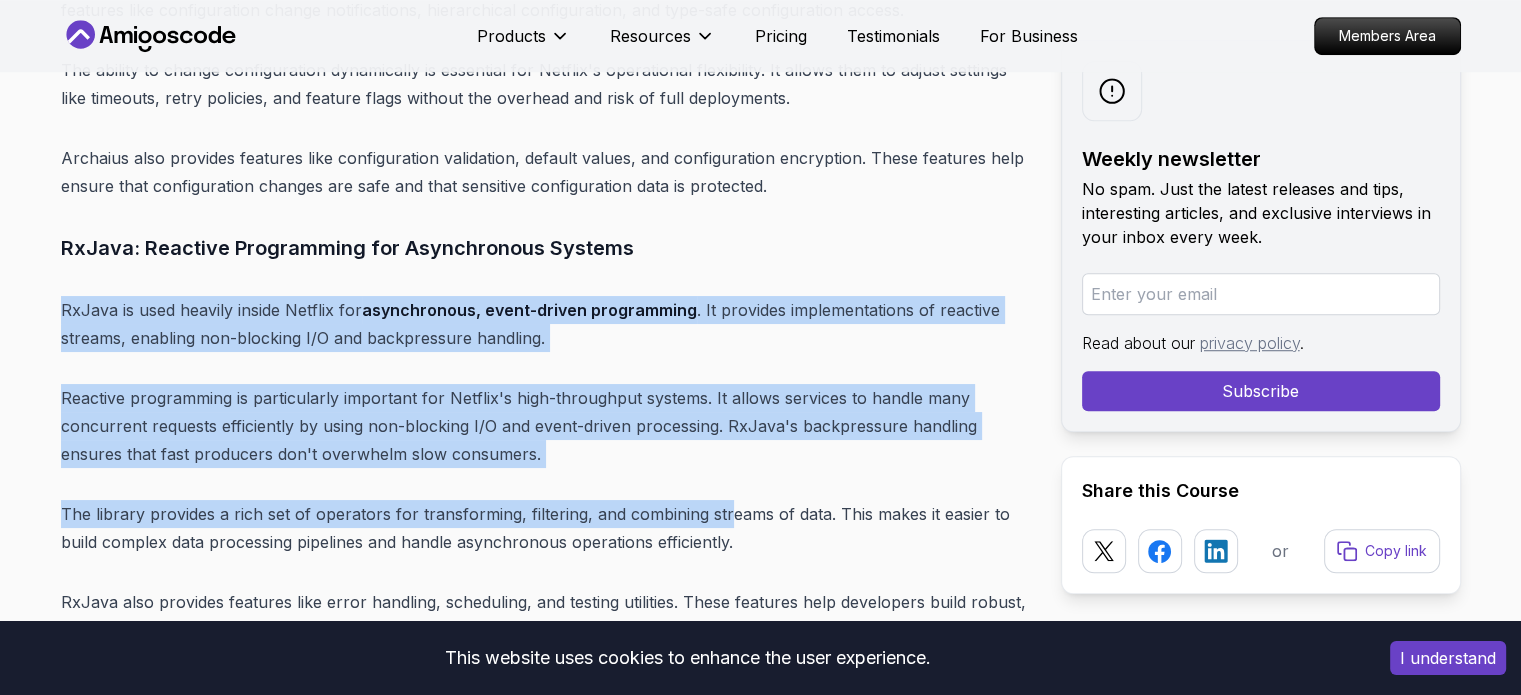 scroll, scrollTop: 9020, scrollLeft: 0, axis: vertical 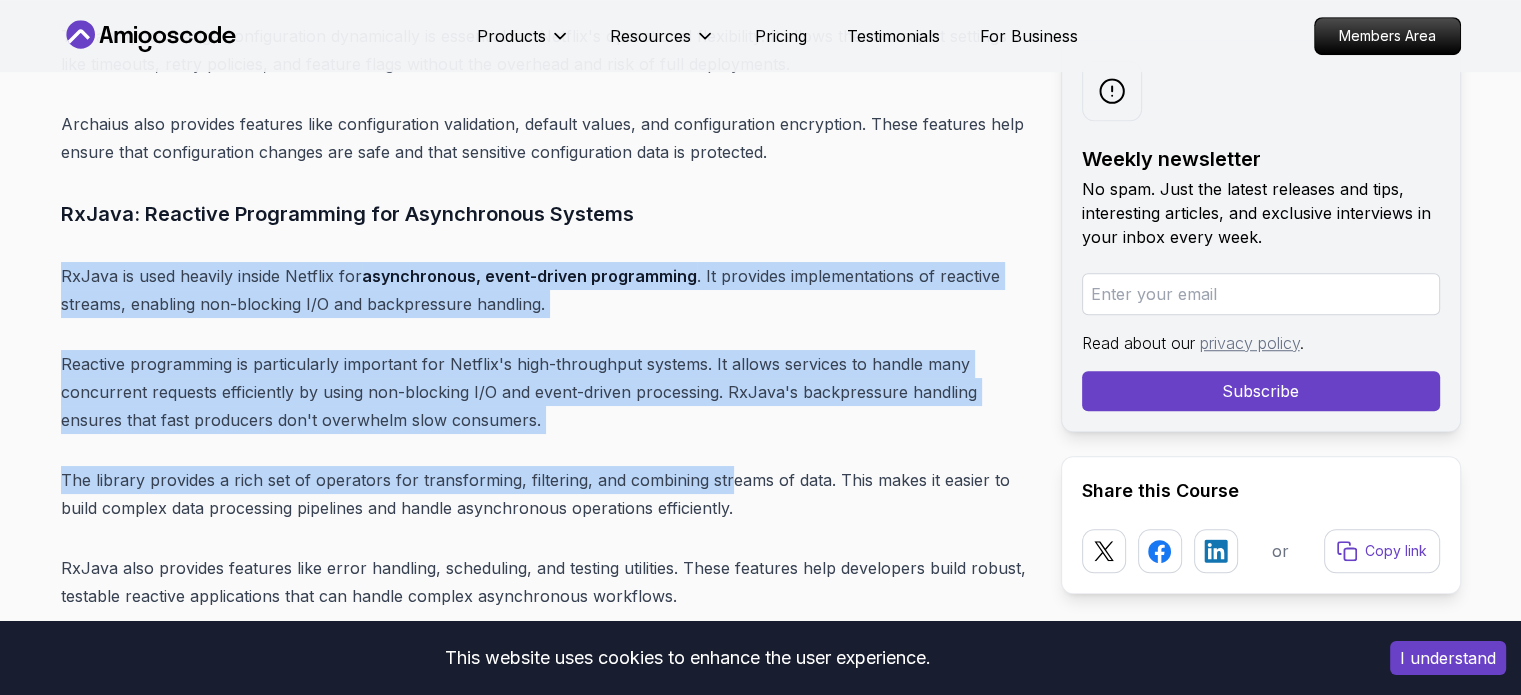 click on "RxJava is used heavily inside Netflix for  asynchronous, event-driven programming . It provides implementations of reactive streams, enabling non-blocking I/O and backpressure handling." at bounding box center [545, 290] 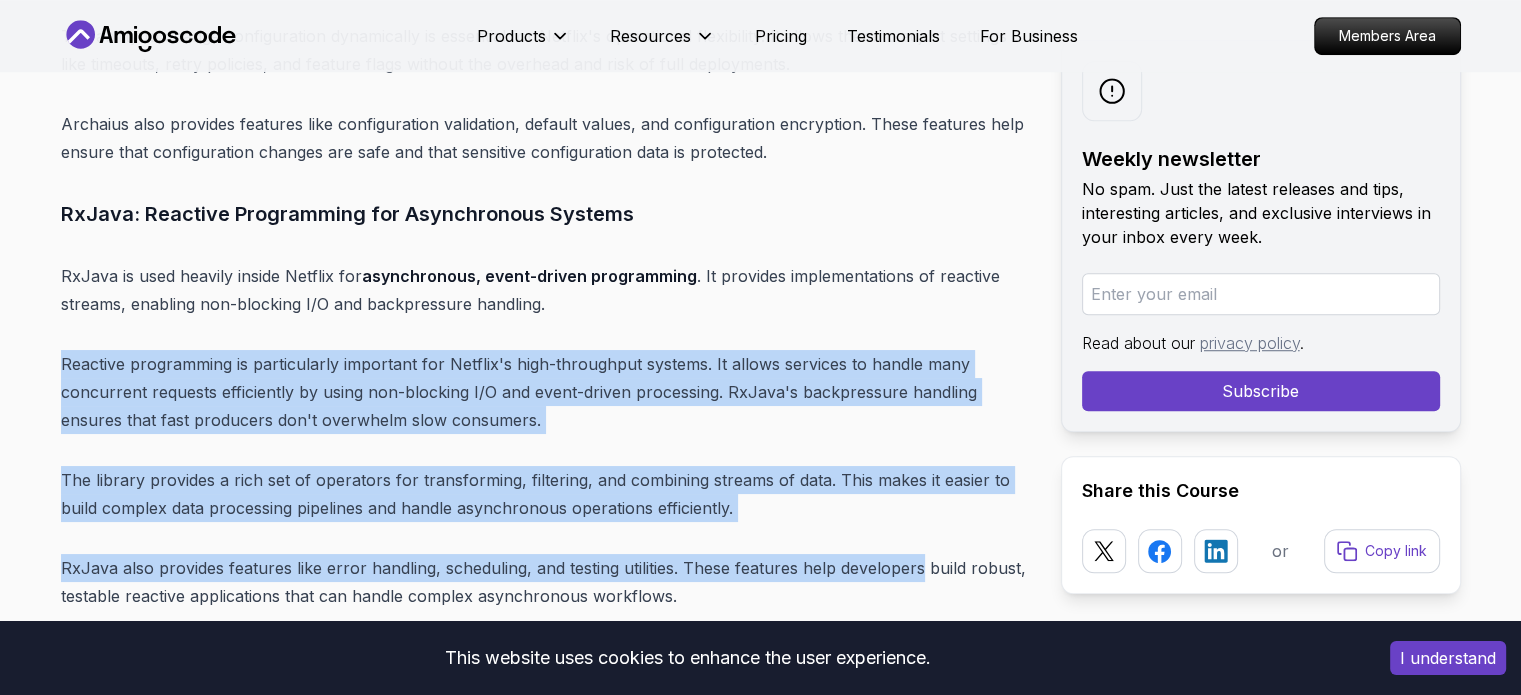 drag, startPoint x: 872, startPoint y: 236, endPoint x: 879, endPoint y: 495, distance: 259.09457 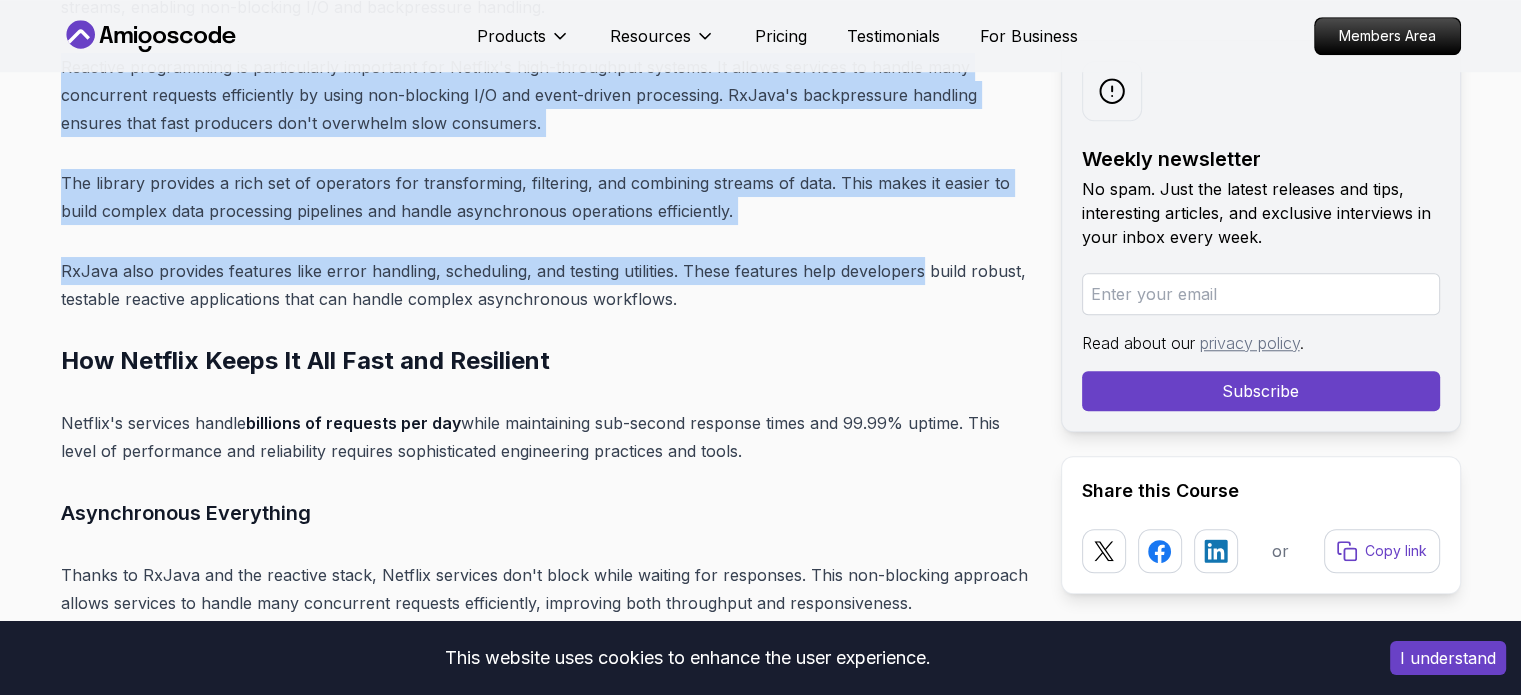 scroll, scrollTop: 9520, scrollLeft: 0, axis: vertical 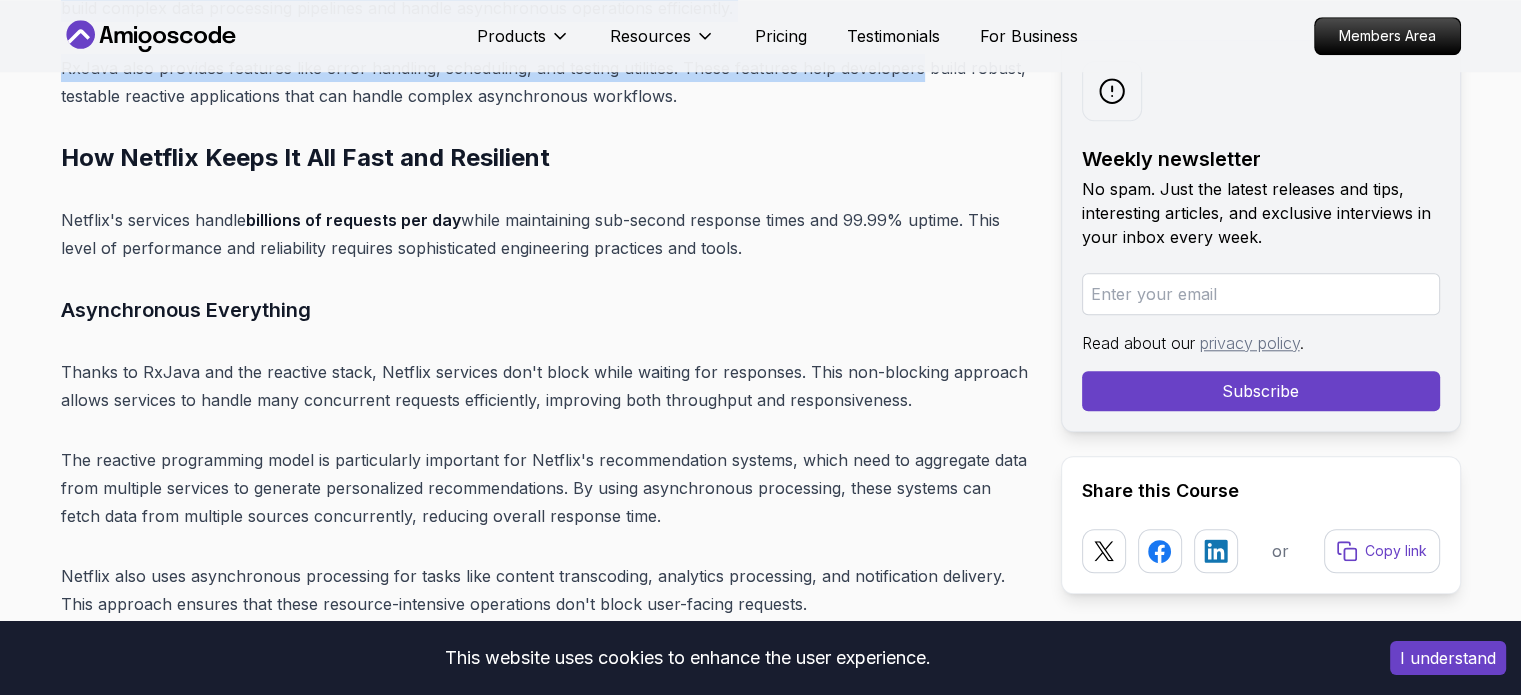 drag, startPoint x: 794, startPoint y: 108, endPoint x: 841, endPoint y: 199, distance: 102.4207 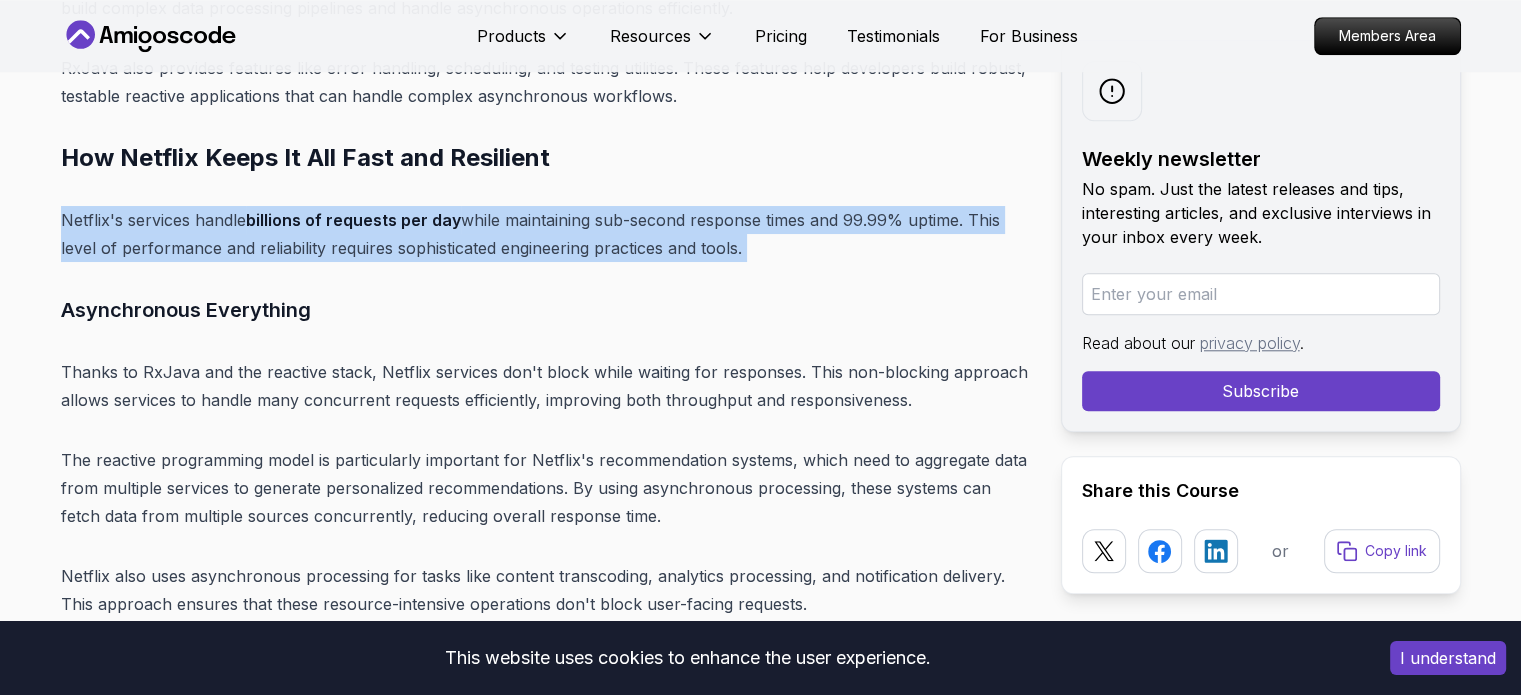 drag, startPoint x: 841, startPoint y: 199, endPoint x: 834, endPoint y: 92, distance: 107.22873 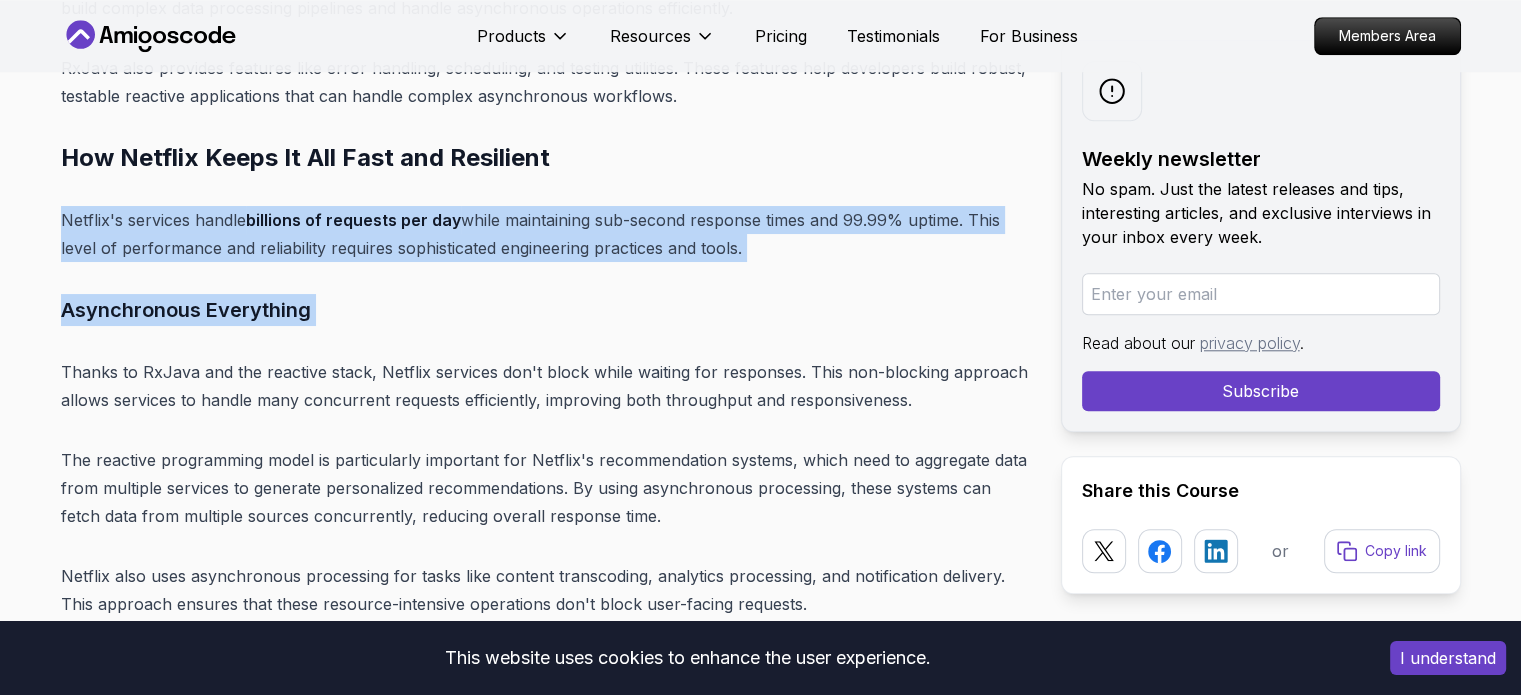 drag, startPoint x: 834, startPoint y: 92, endPoint x: 892, endPoint y: 223, distance: 143.26549 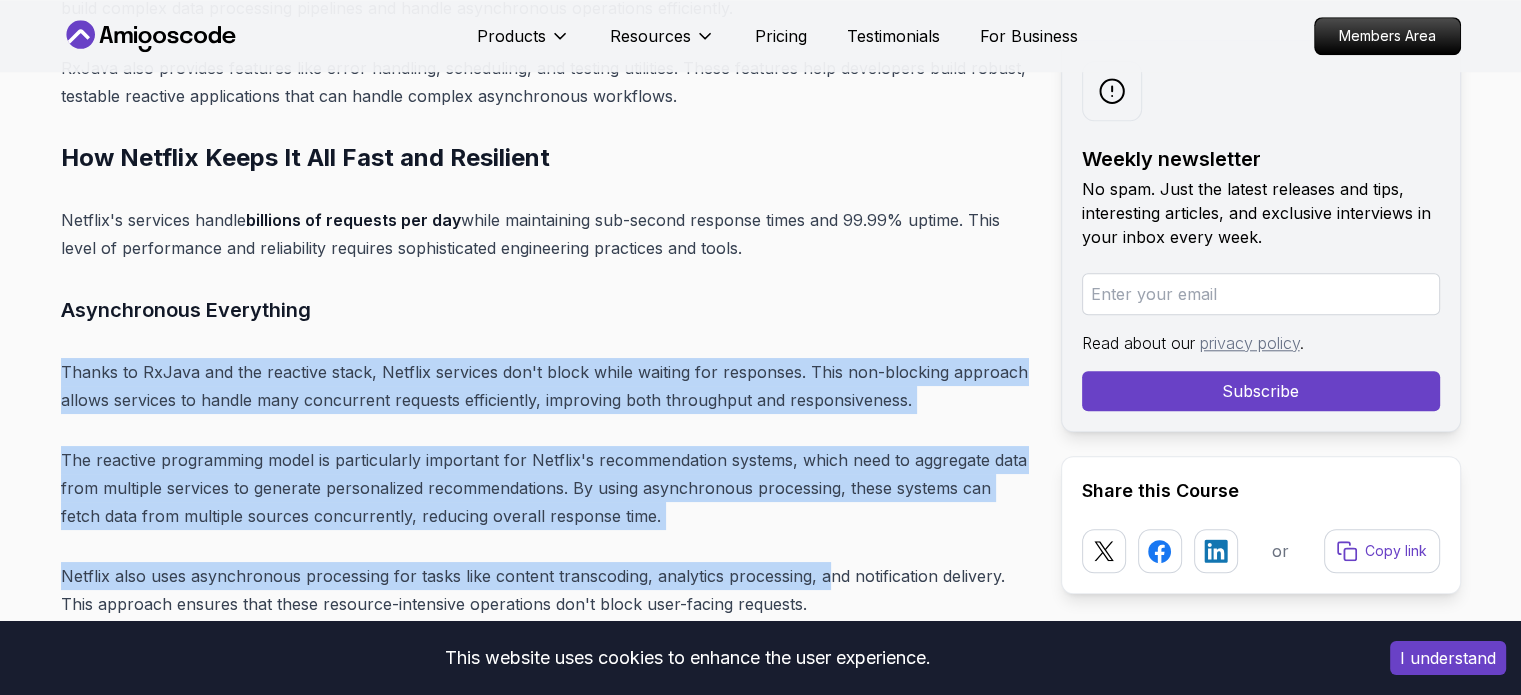 drag, startPoint x: 839, startPoint y: 263, endPoint x: 822, endPoint y: 492, distance: 229.63014 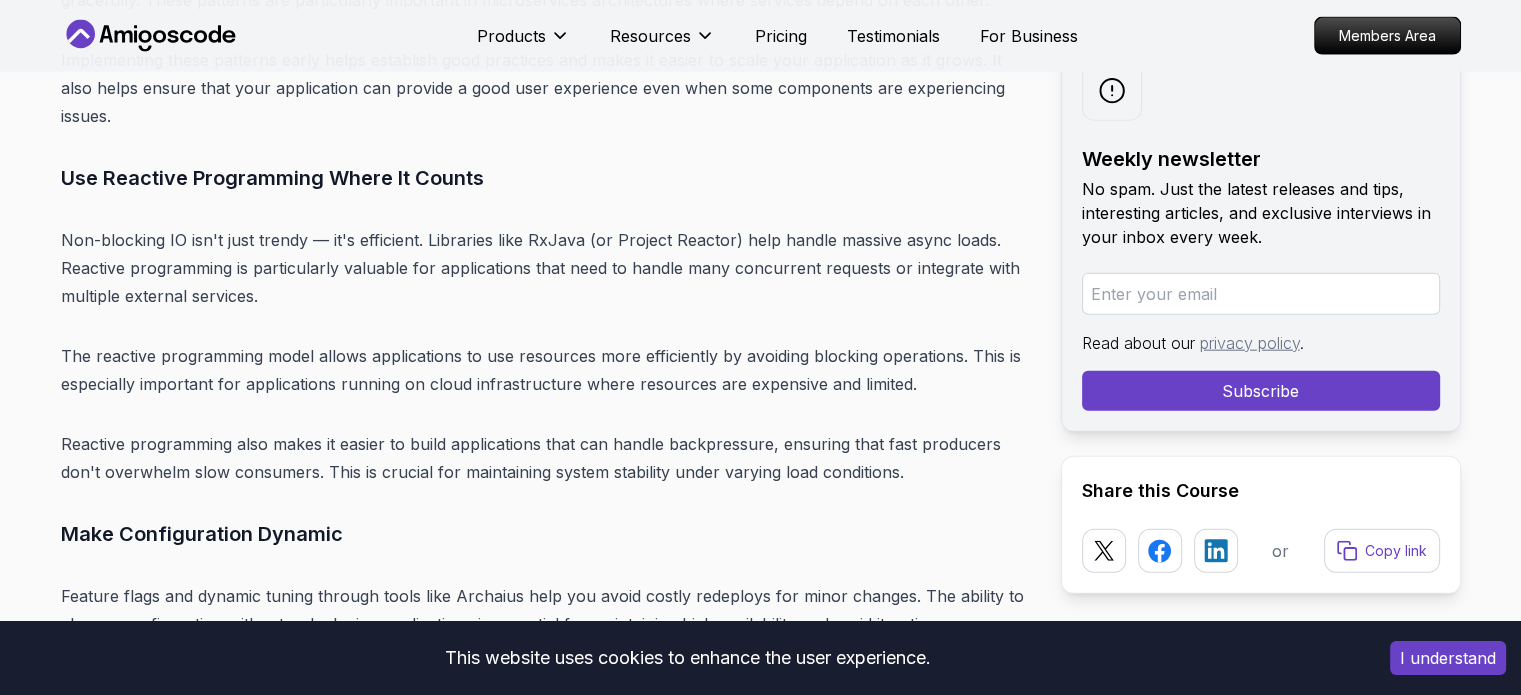 scroll, scrollTop: 12220, scrollLeft: 0, axis: vertical 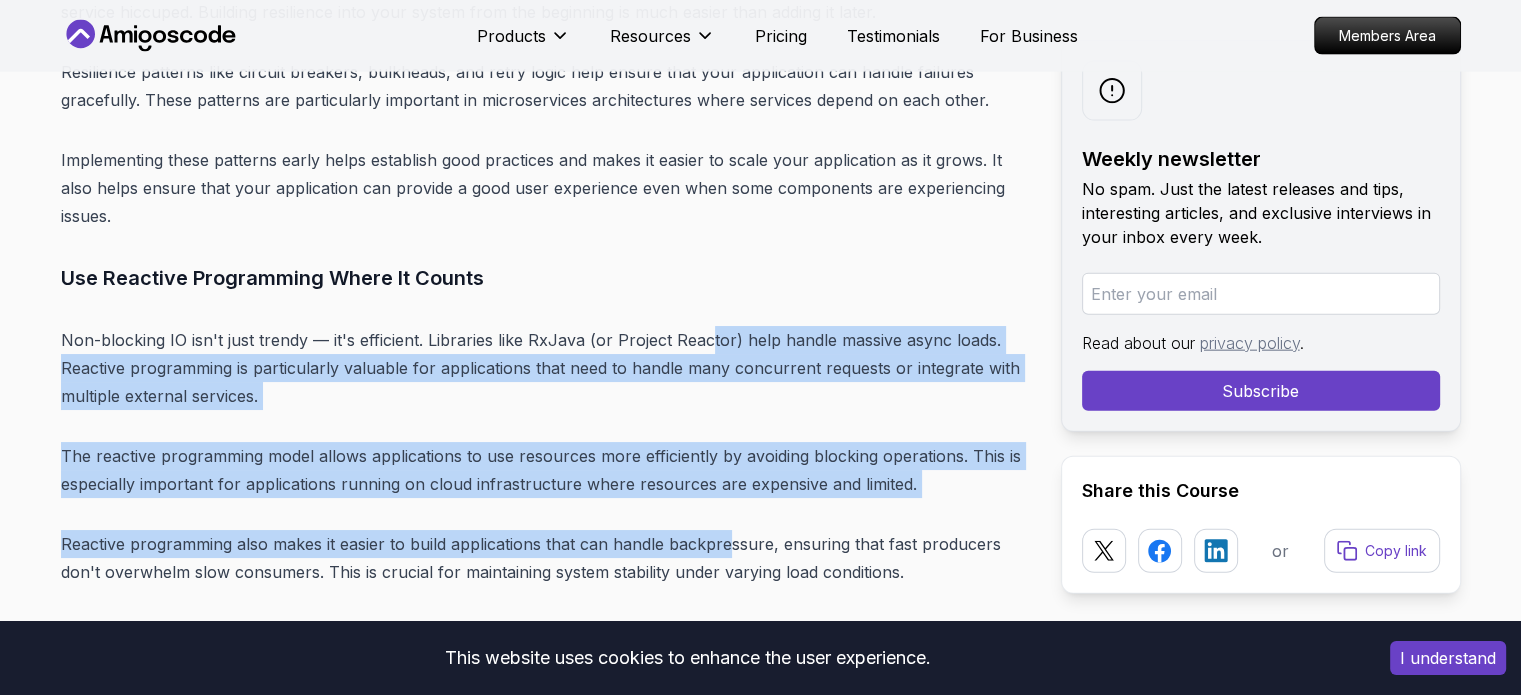 drag, startPoint x: 708, startPoint y: 219, endPoint x: 726, endPoint y: 459, distance: 240.67406 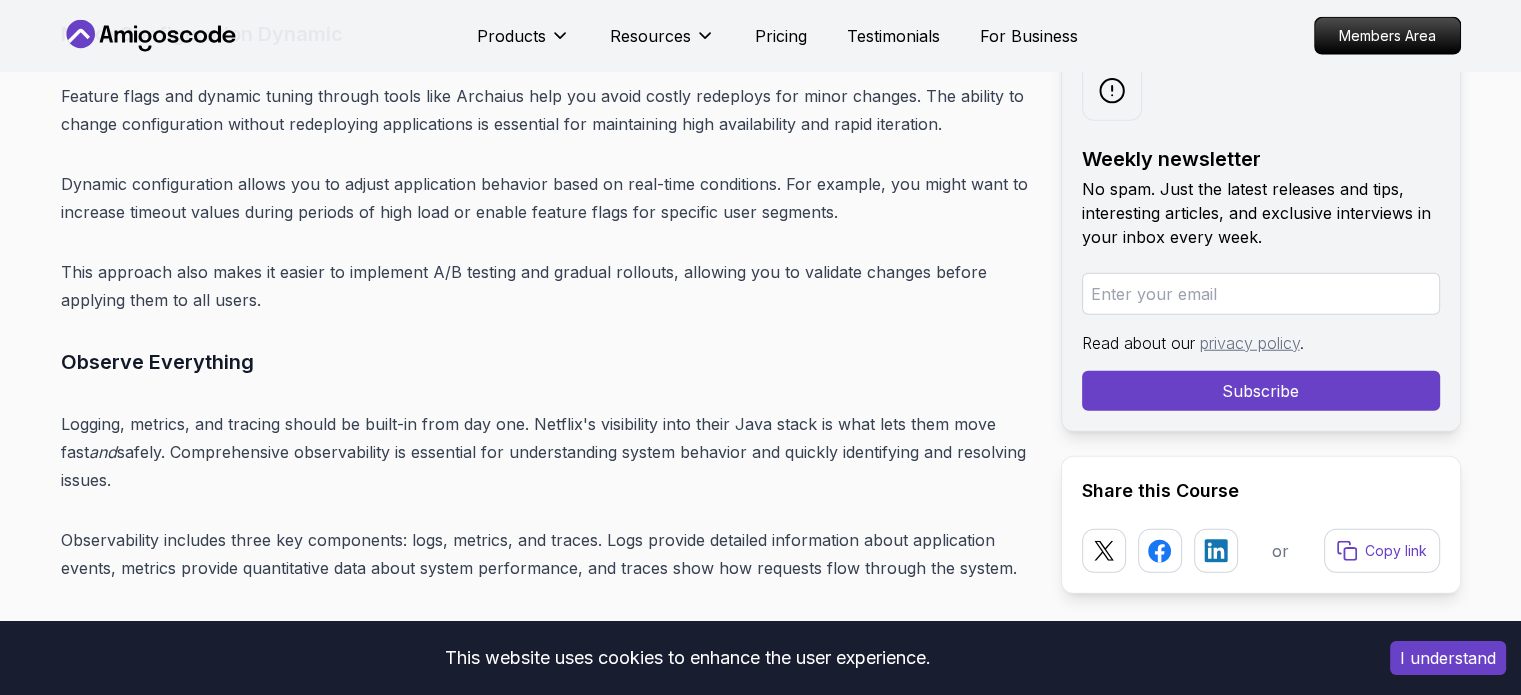 scroll, scrollTop: 12720, scrollLeft: 0, axis: vertical 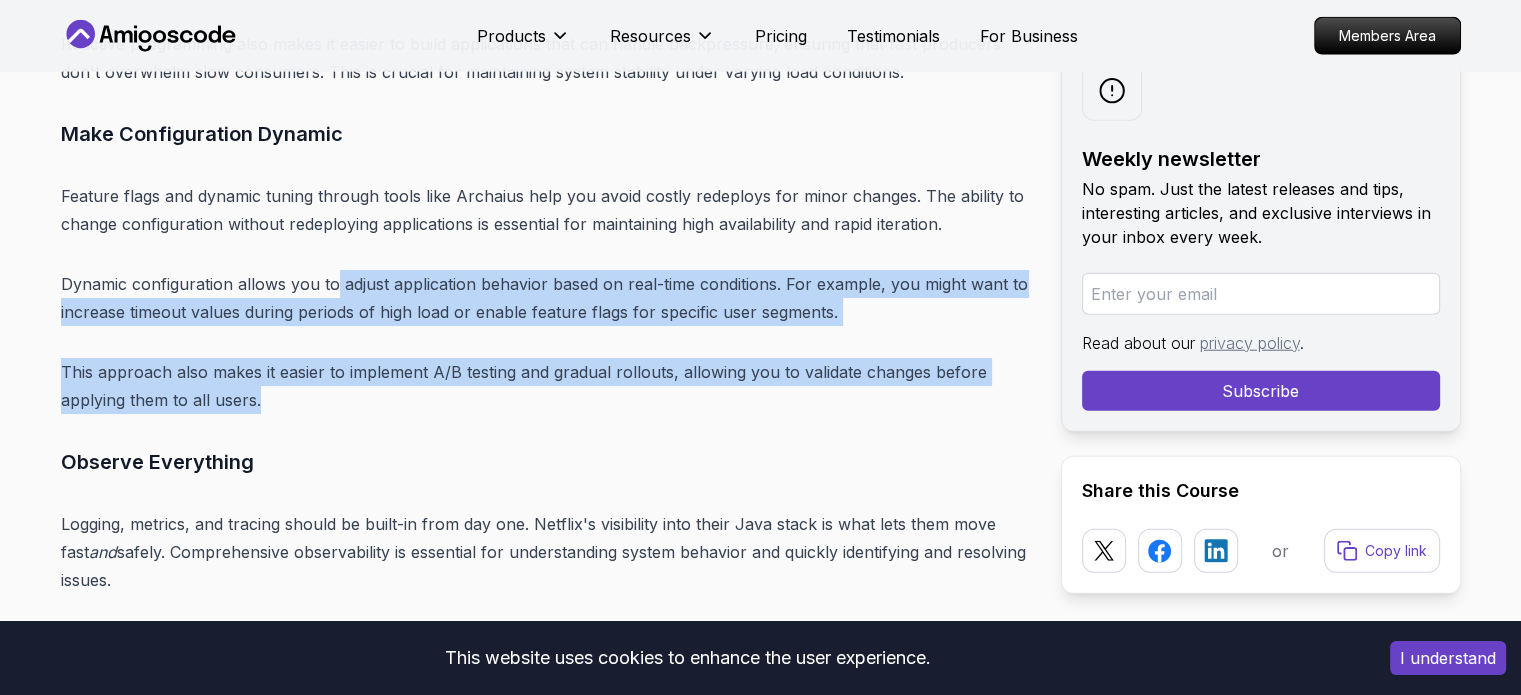 drag, startPoint x: 332, startPoint y: 166, endPoint x: 843, endPoint y: 305, distance: 529.56775 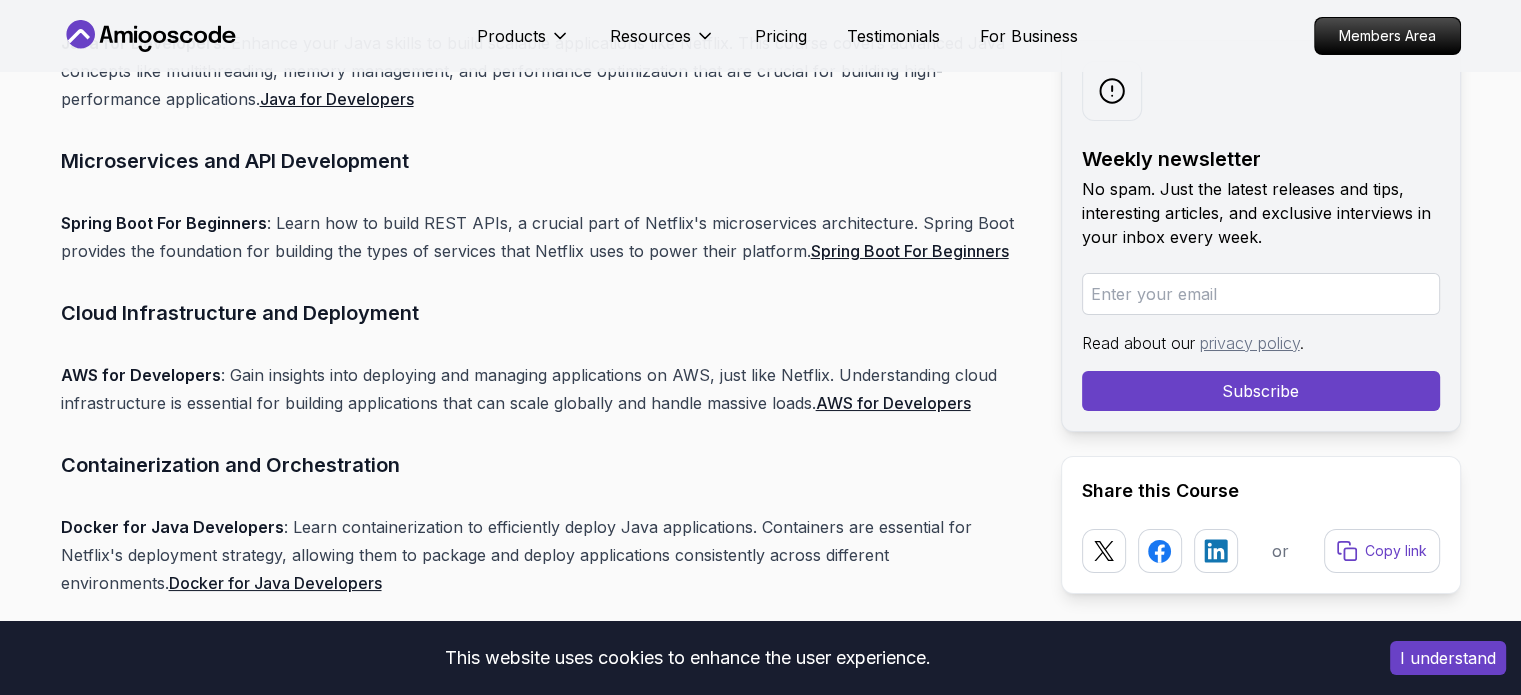 scroll, scrollTop: 15020, scrollLeft: 0, axis: vertical 